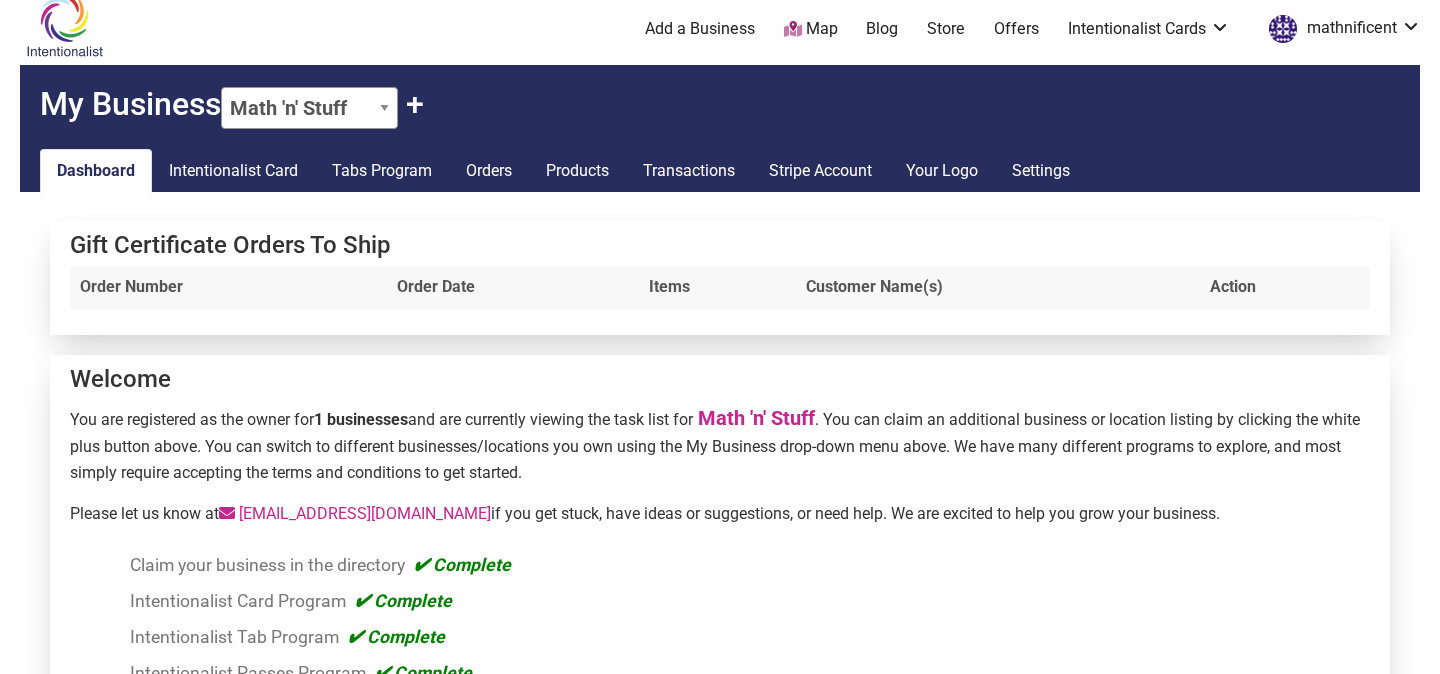 scroll, scrollTop: 11, scrollLeft: 0, axis: vertical 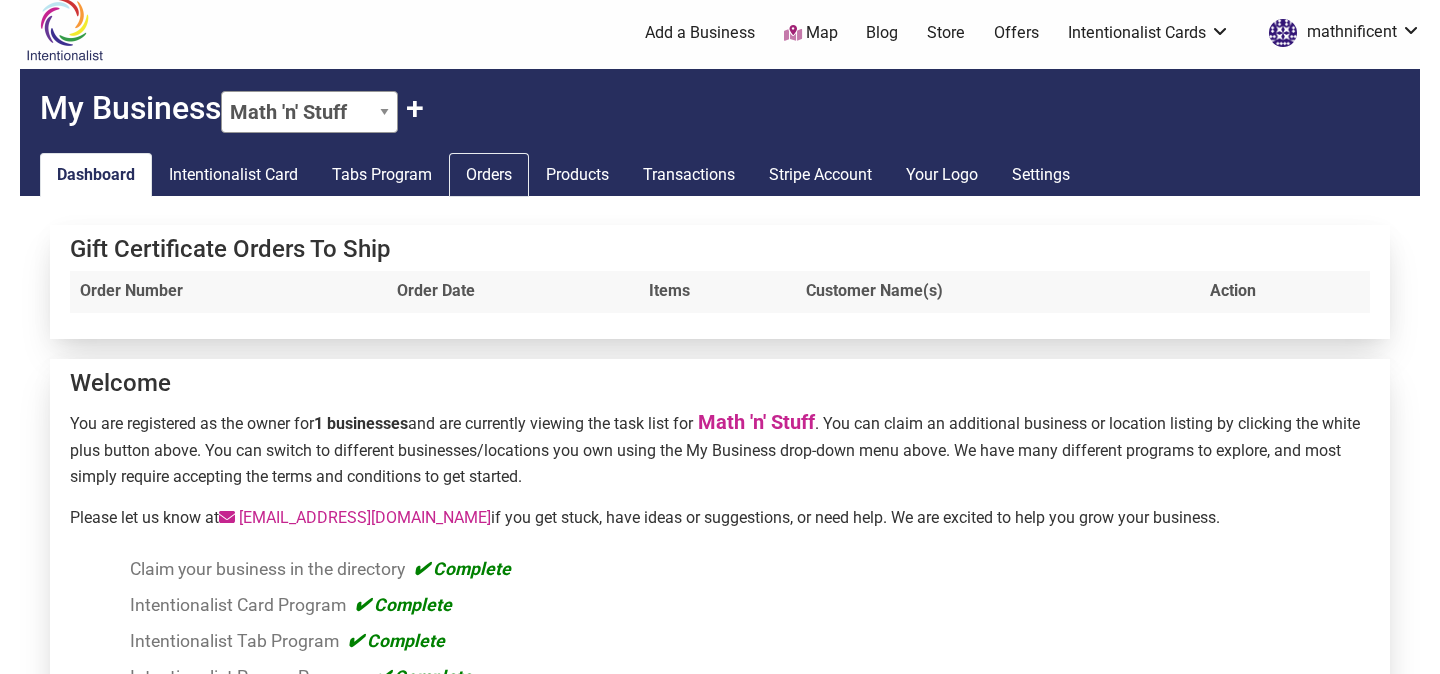 click on "Orders" at bounding box center (489, 175) 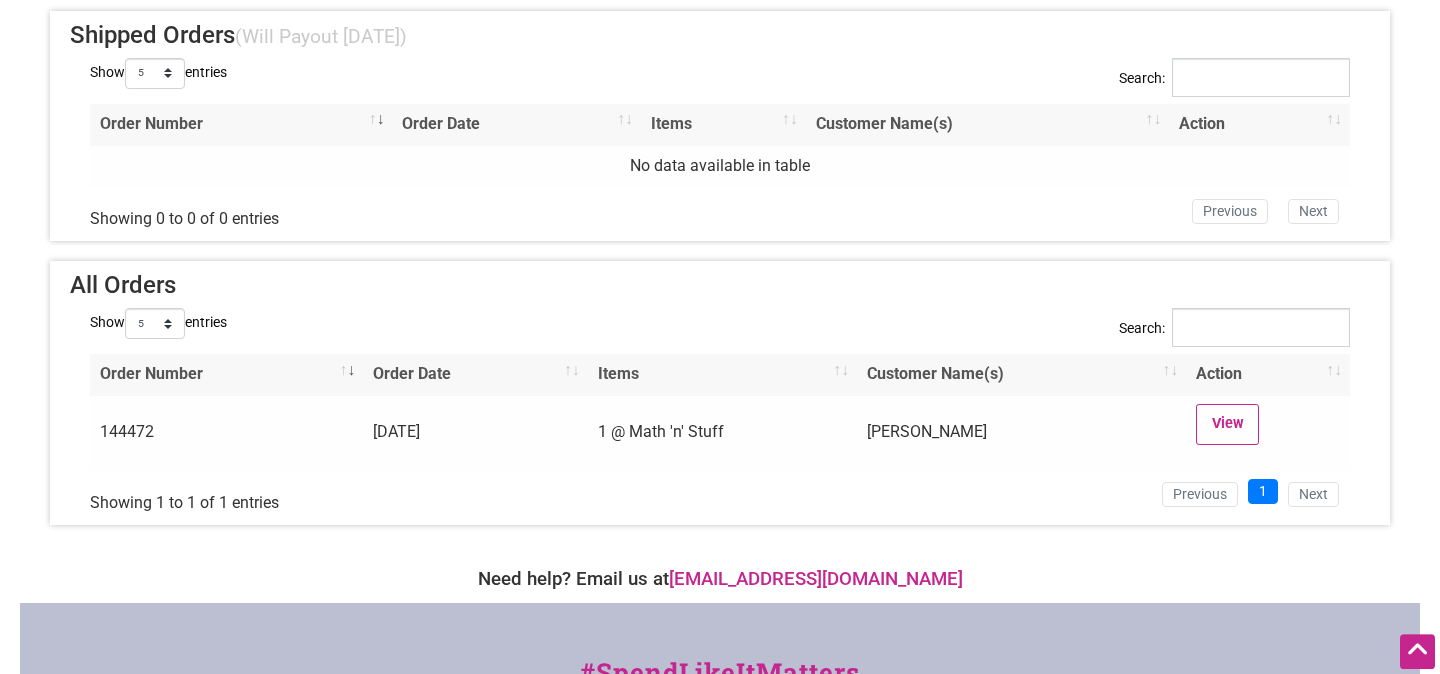 scroll, scrollTop: 514, scrollLeft: 0, axis: vertical 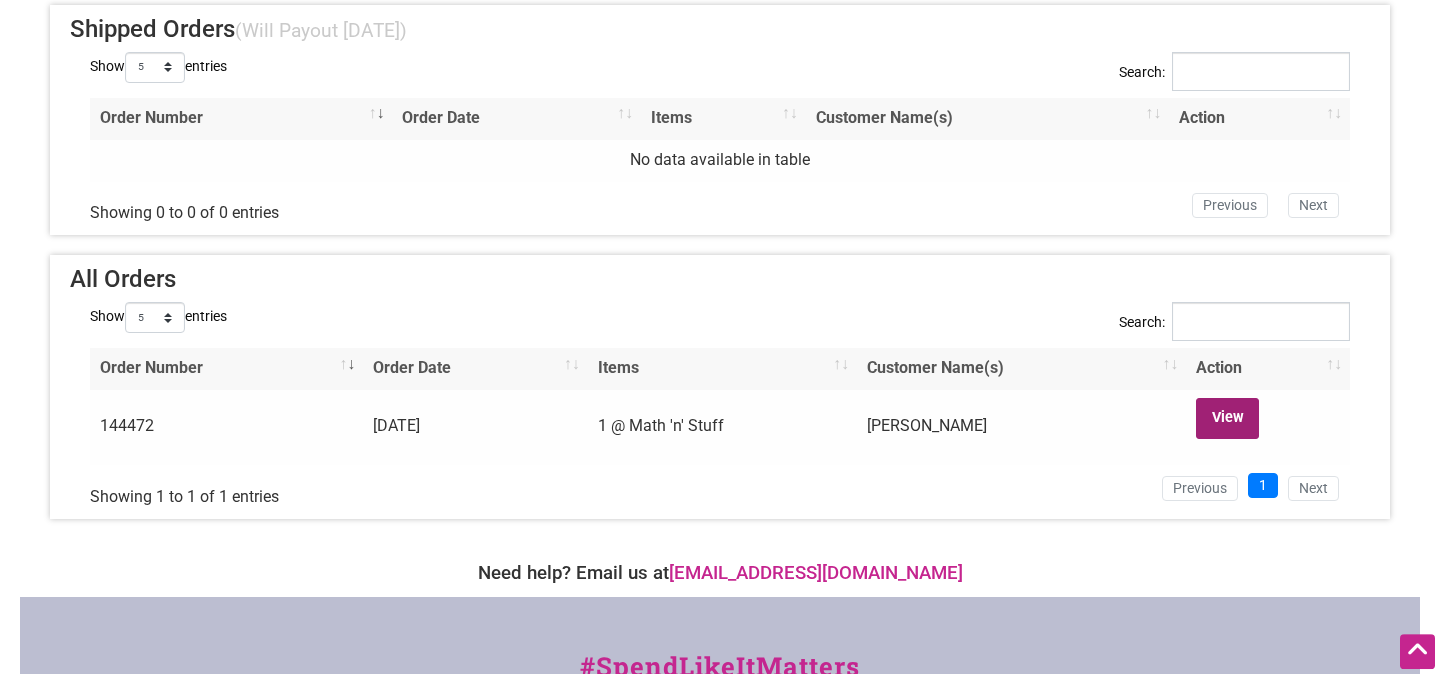 click on "View" at bounding box center (1227, 418) 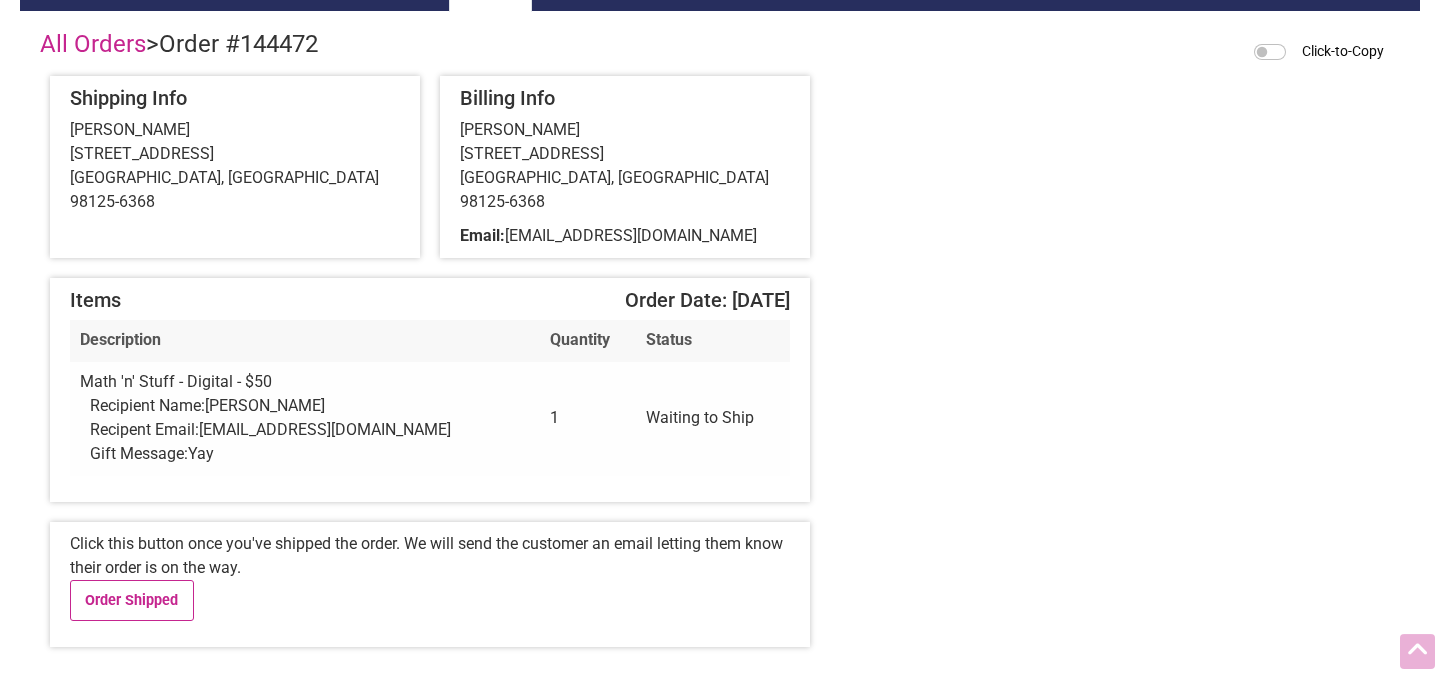 scroll, scrollTop: 196, scrollLeft: 0, axis: vertical 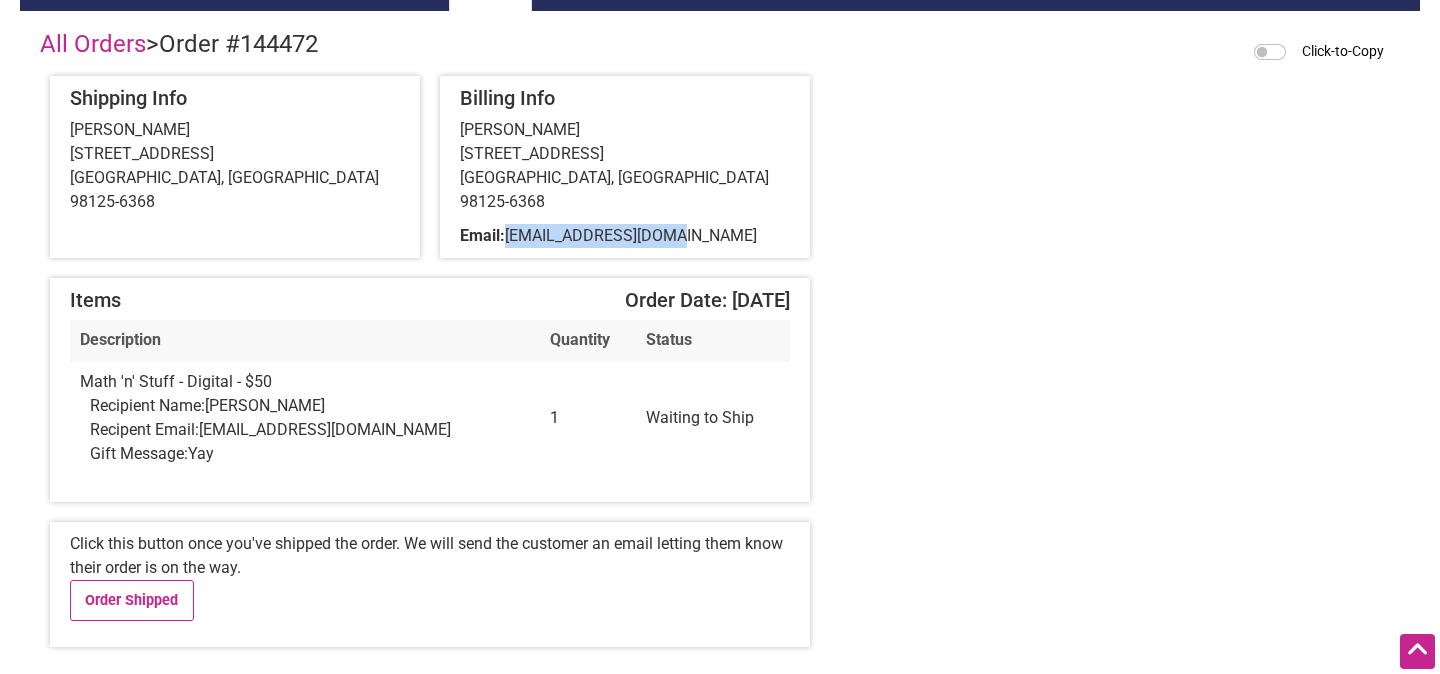 drag, startPoint x: 515, startPoint y: 215, endPoint x: 684, endPoint y: 220, distance: 169.07394 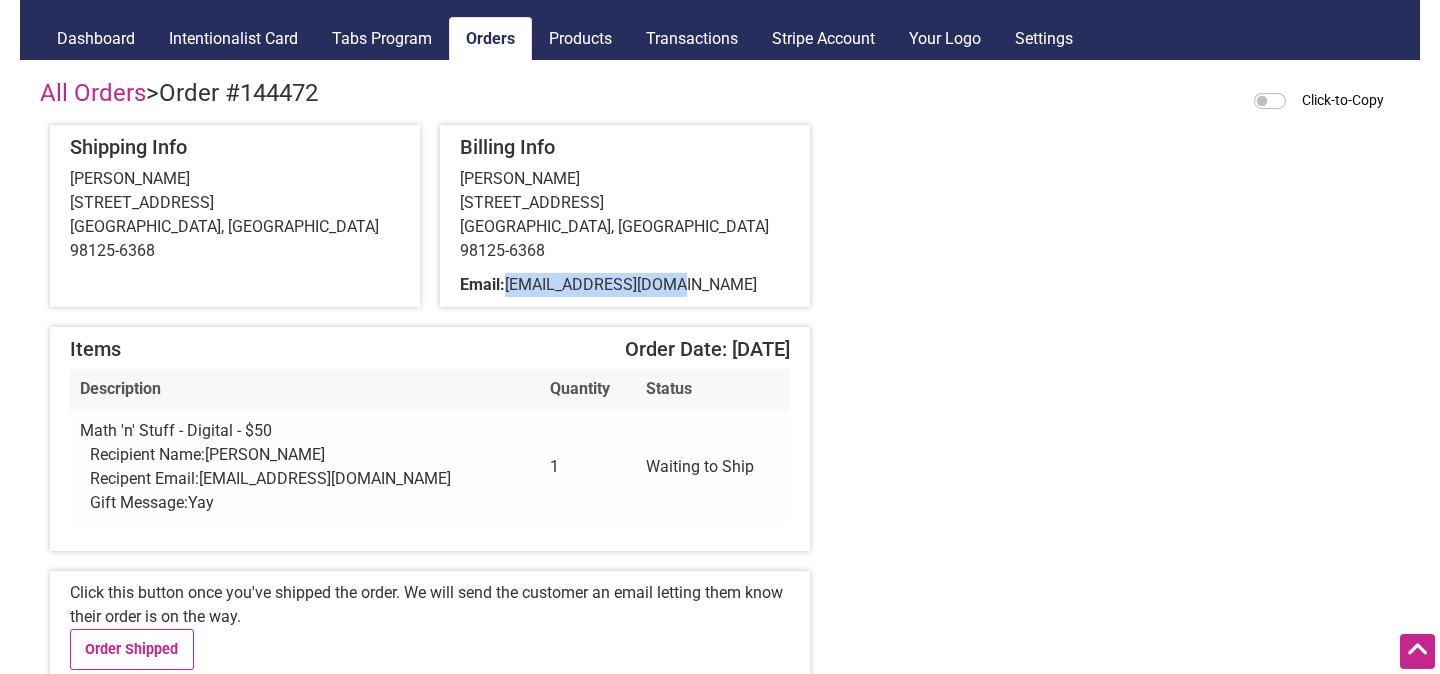 scroll, scrollTop: 147, scrollLeft: 0, axis: vertical 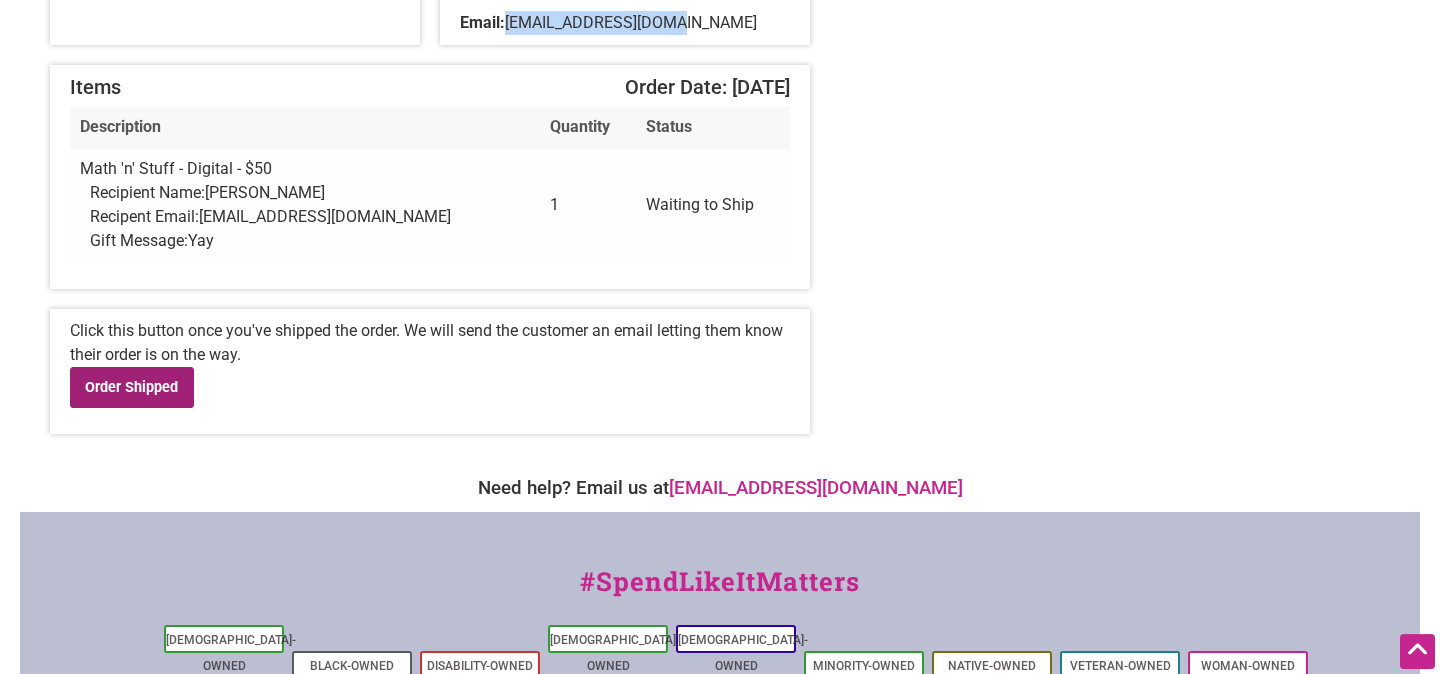 click on "Order
Shipped" at bounding box center (132, 387) 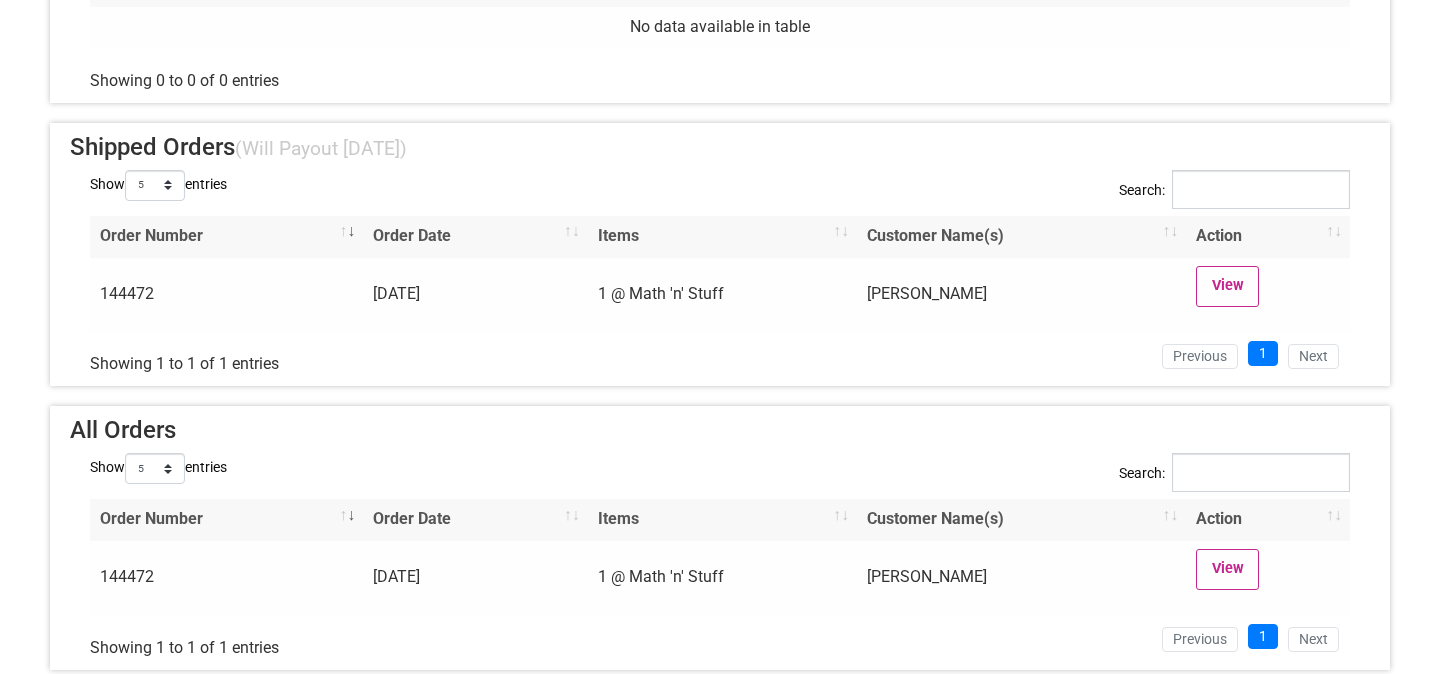 scroll, scrollTop: 456, scrollLeft: 0, axis: vertical 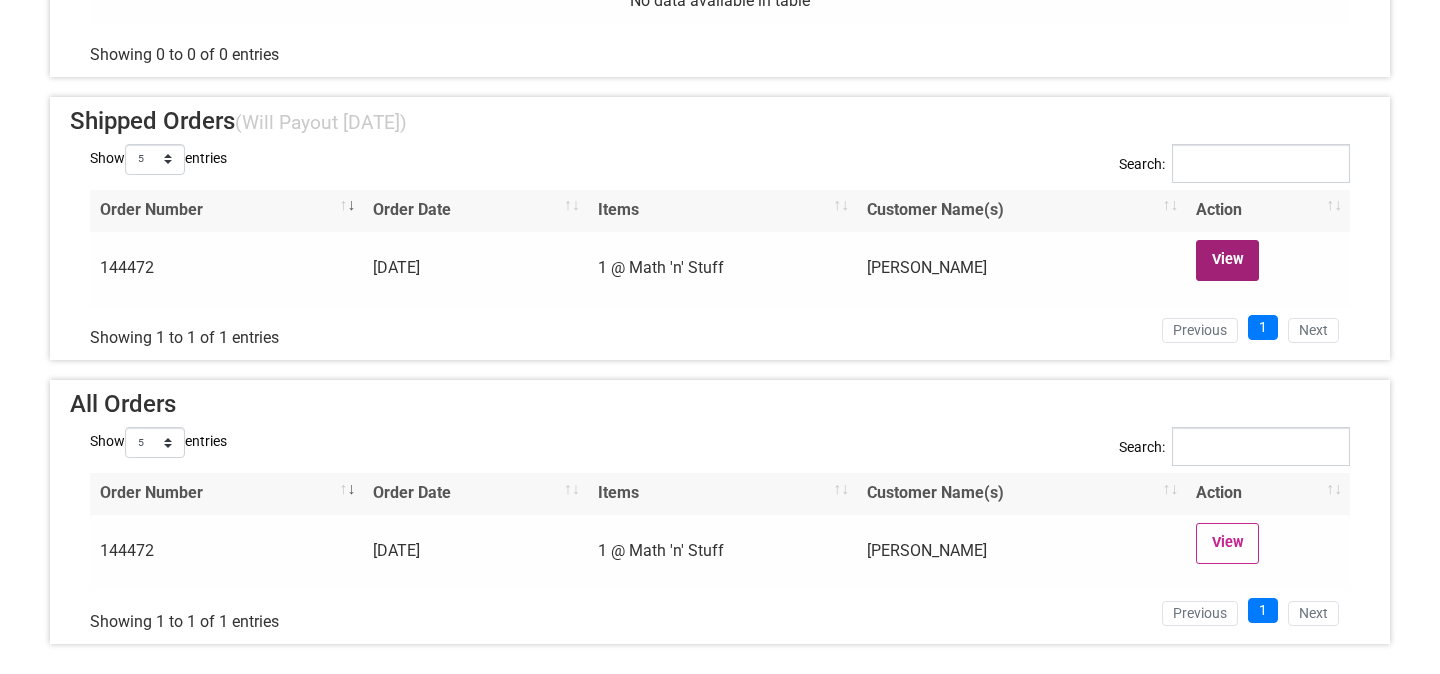 click on "View" at bounding box center (1227, 260) 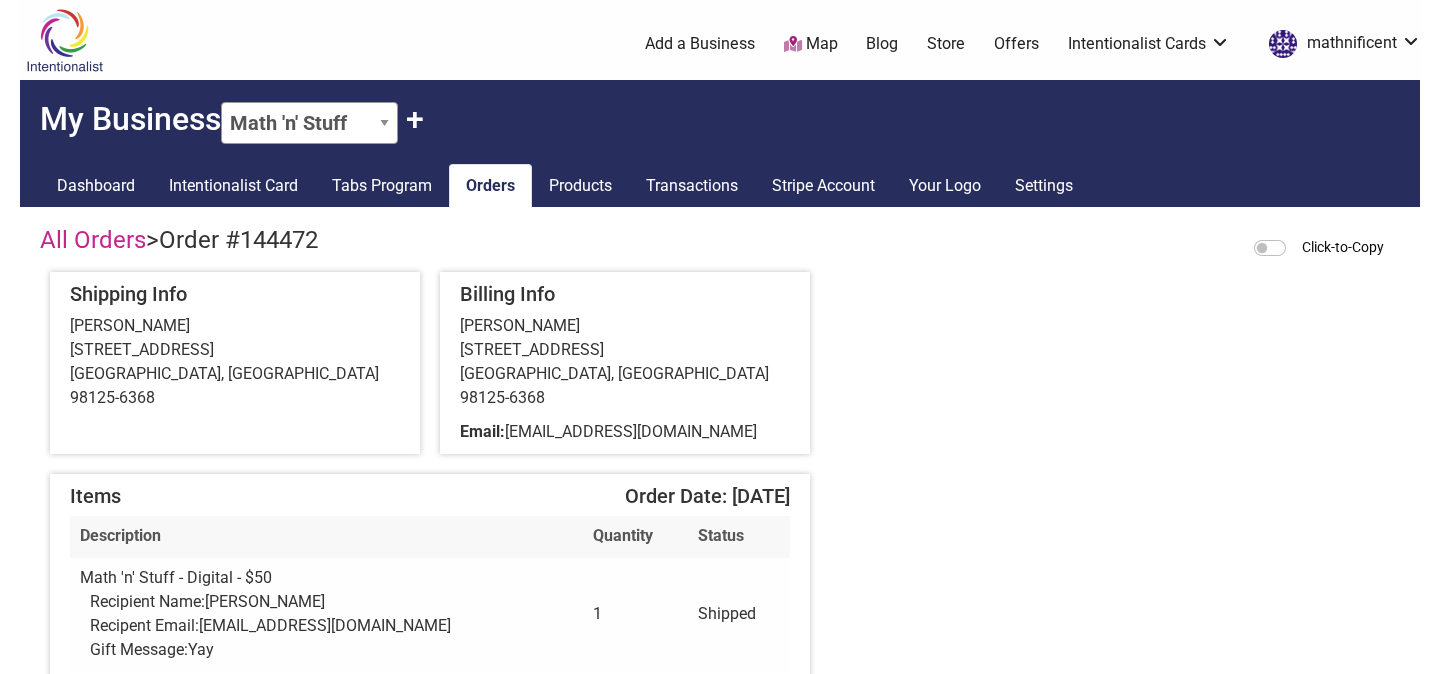 scroll, scrollTop: 0, scrollLeft: 0, axis: both 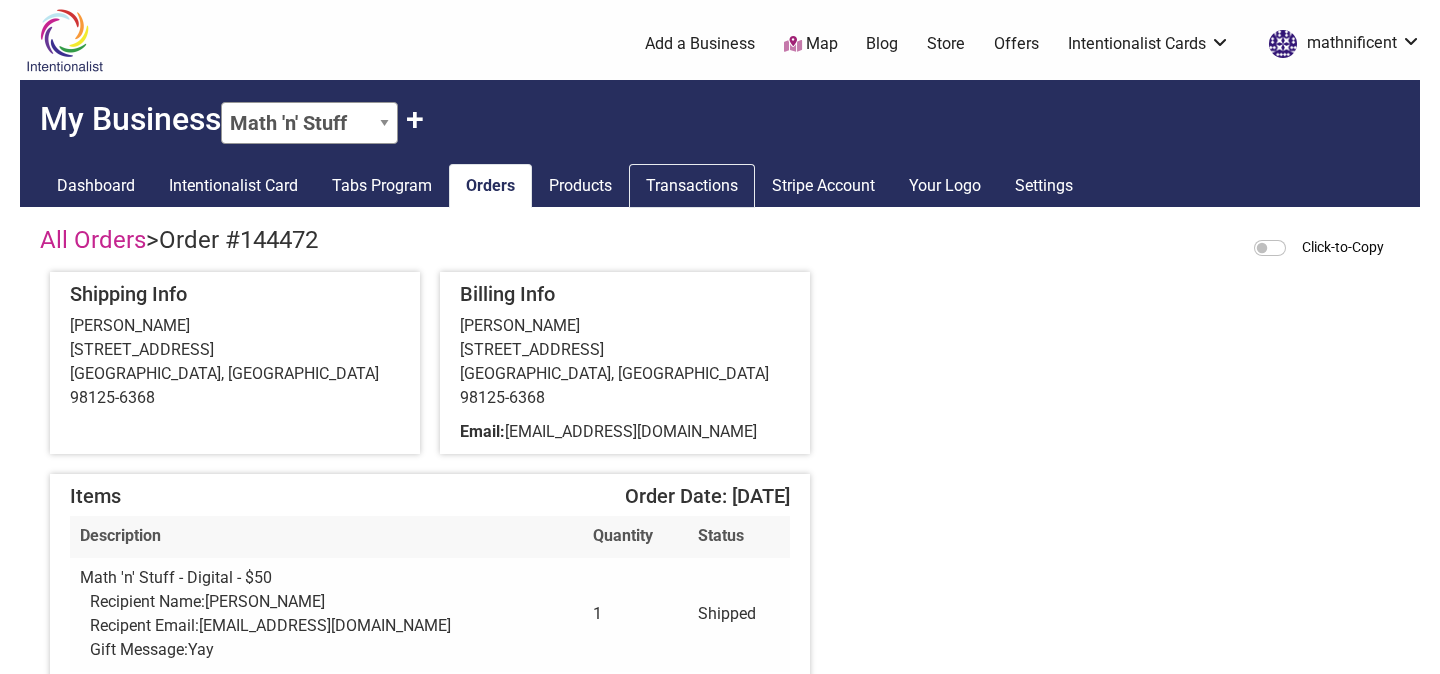 click on "Transactions" at bounding box center (692, 186) 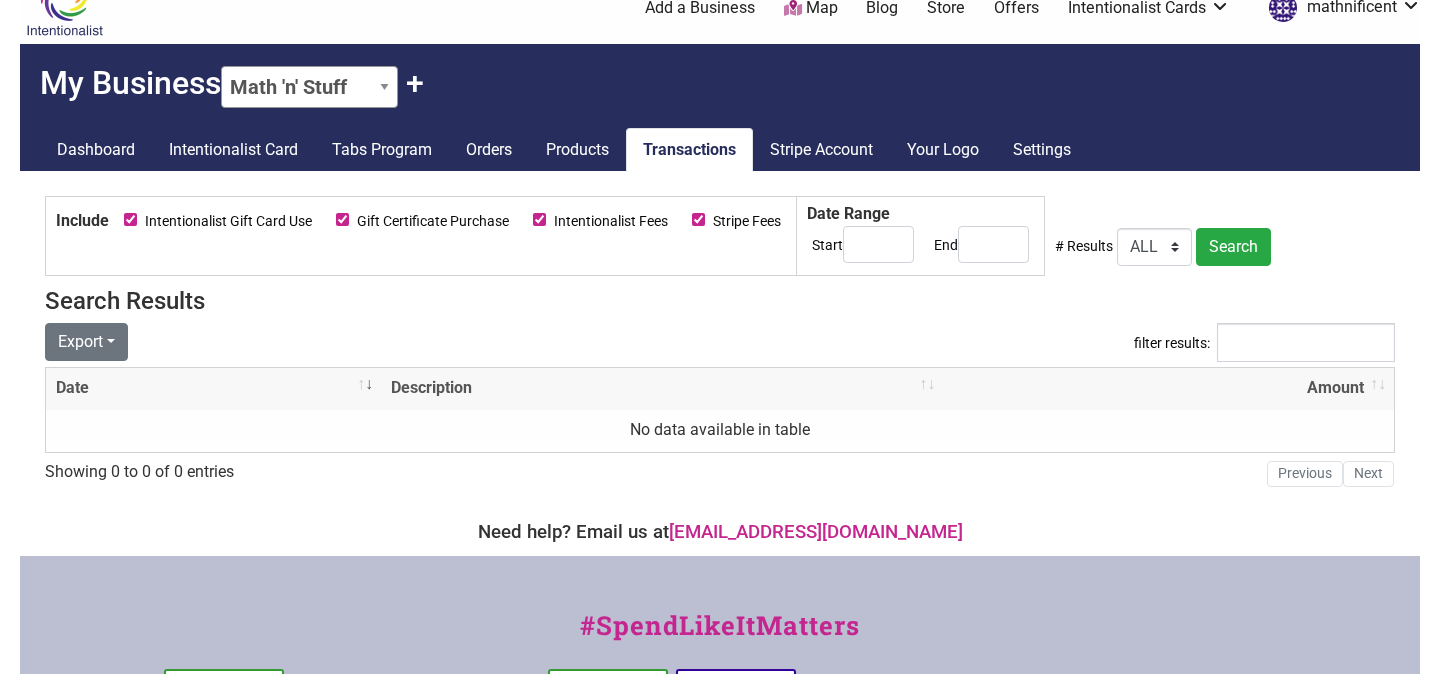 scroll, scrollTop: 38, scrollLeft: 0, axis: vertical 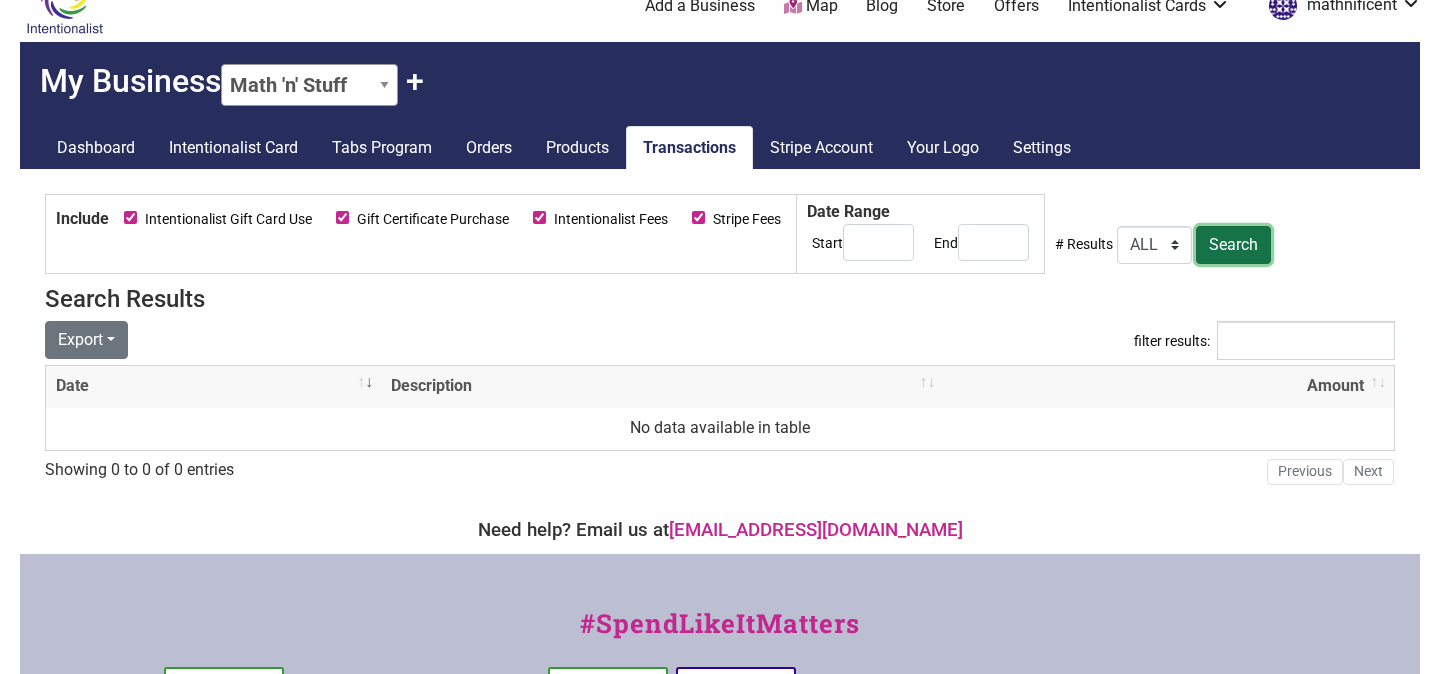 drag, startPoint x: 1261, startPoint y: 247, endPoint x: 1094, endPoint y: 260, distance: 167.50522 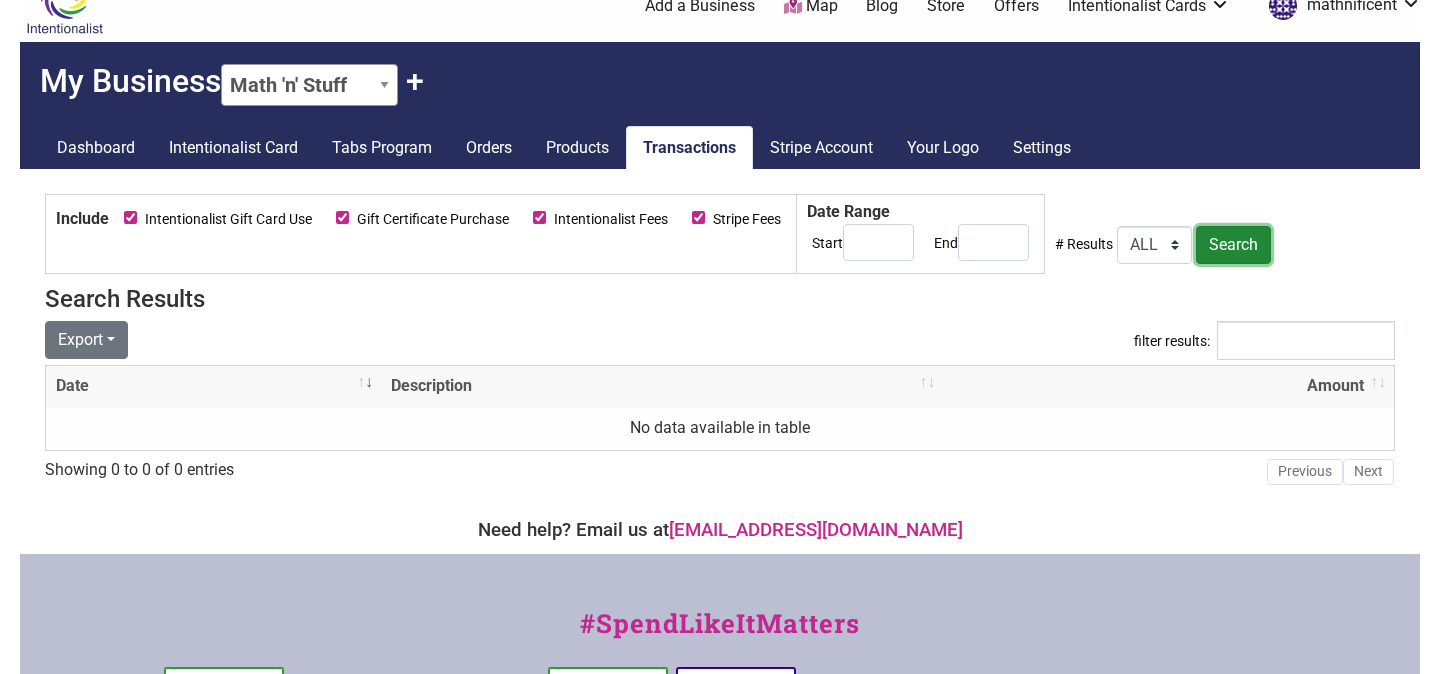 click on "Search" at bounding box center (1233, 245) 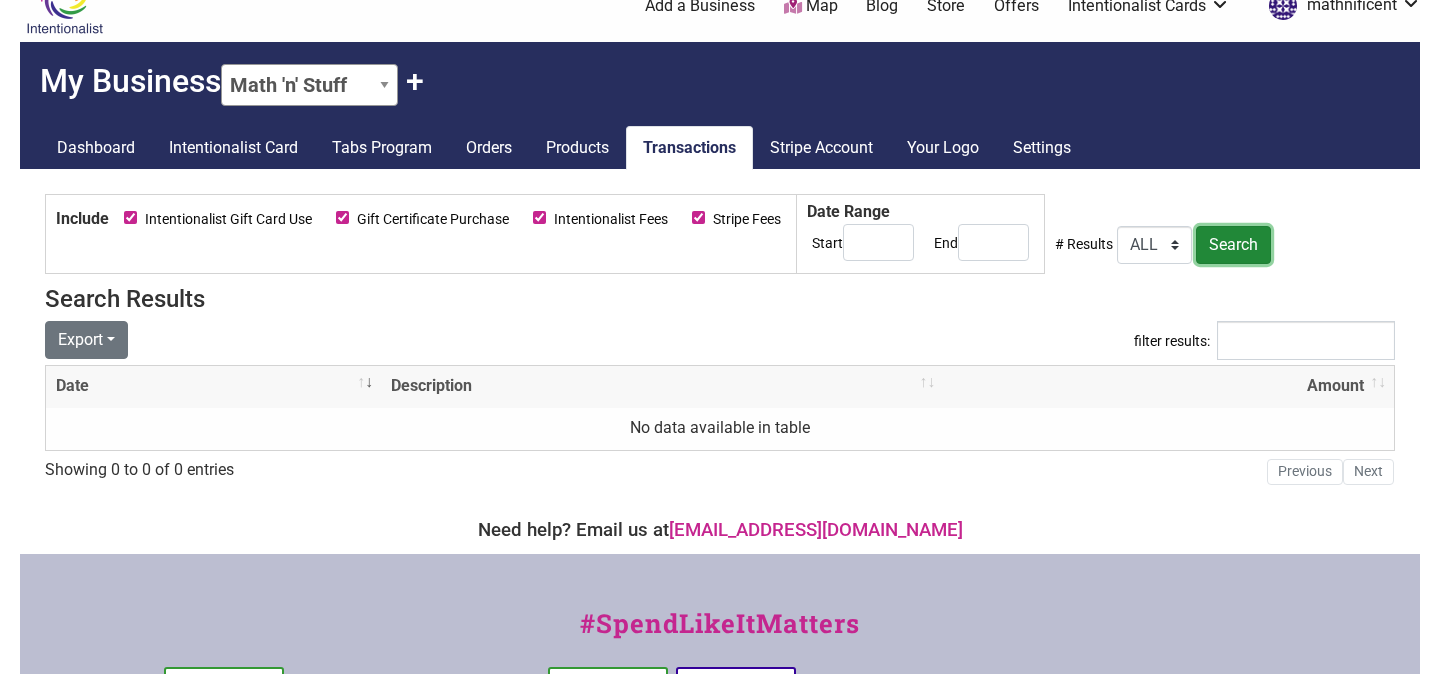 click on "Search" at bounding box center [1233, 245] 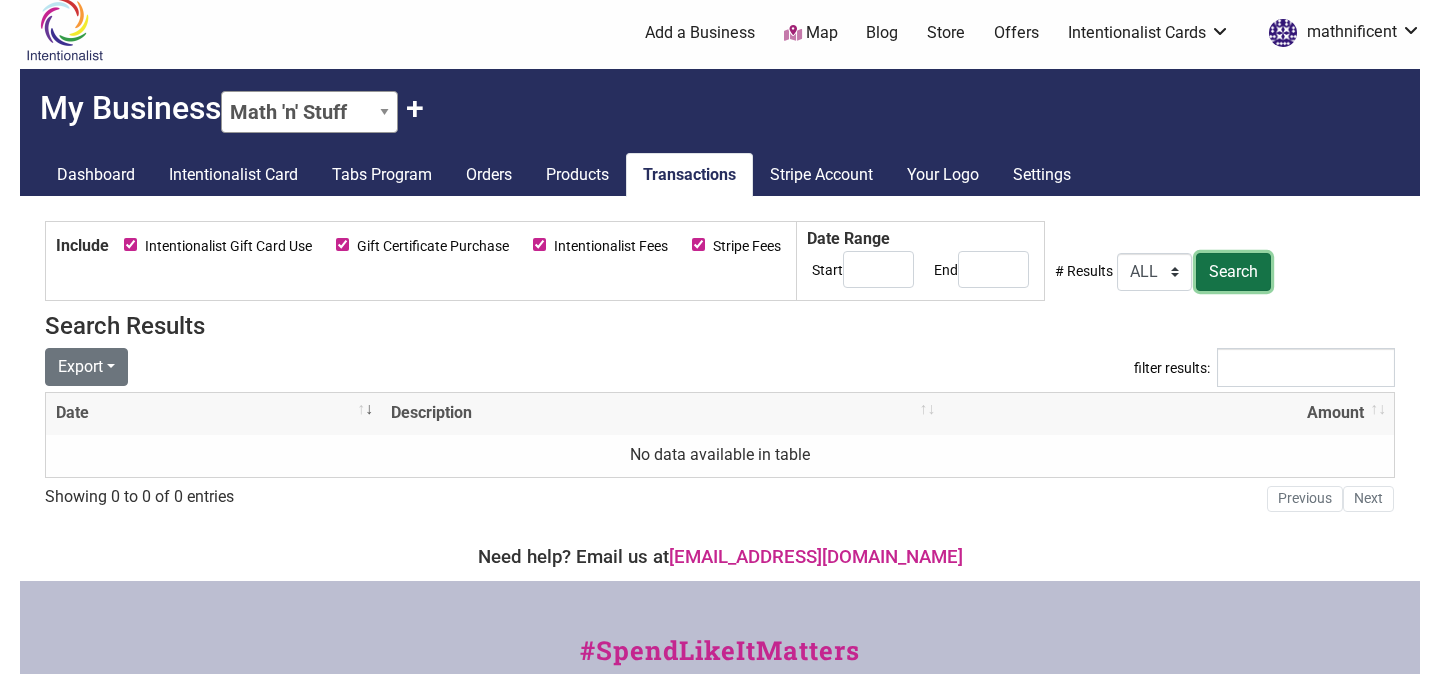 scroll, scrollTop: 0, scrollLeft: 0, axis: both 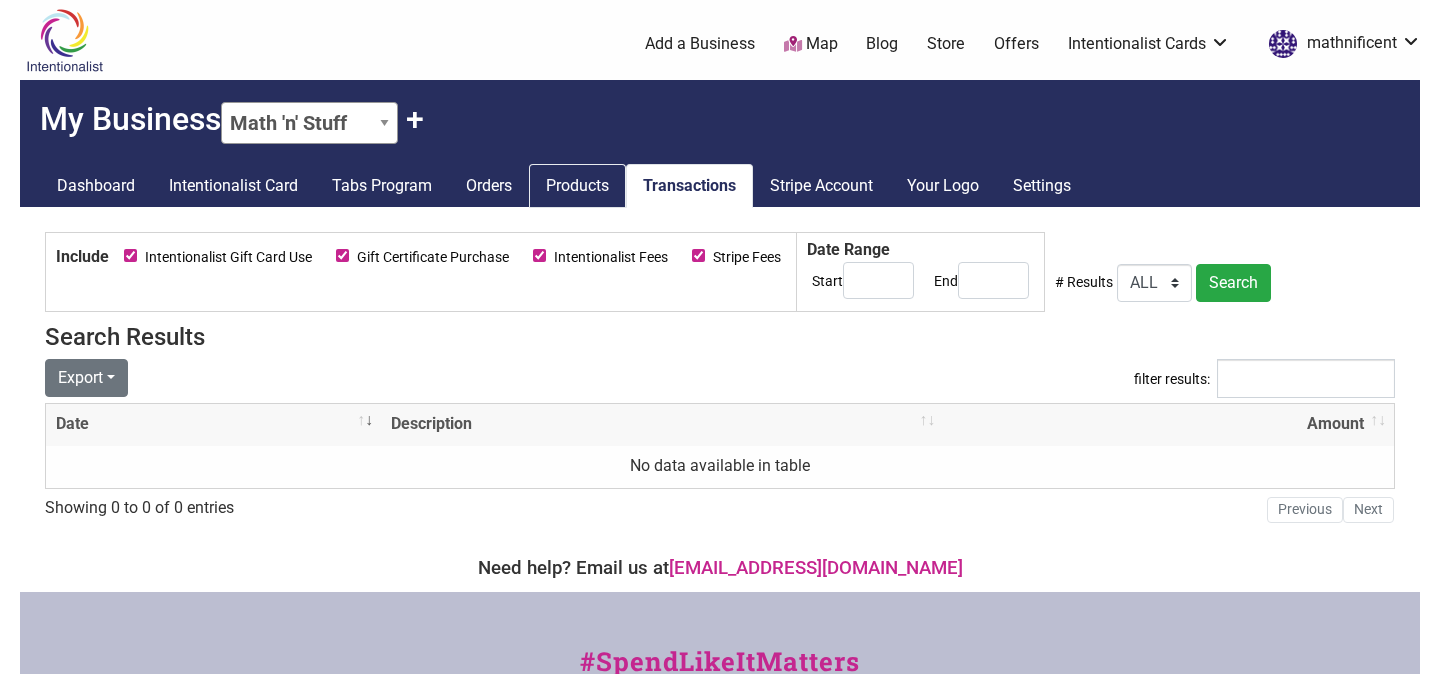 click on "Products" at bounding box center [577, 186] 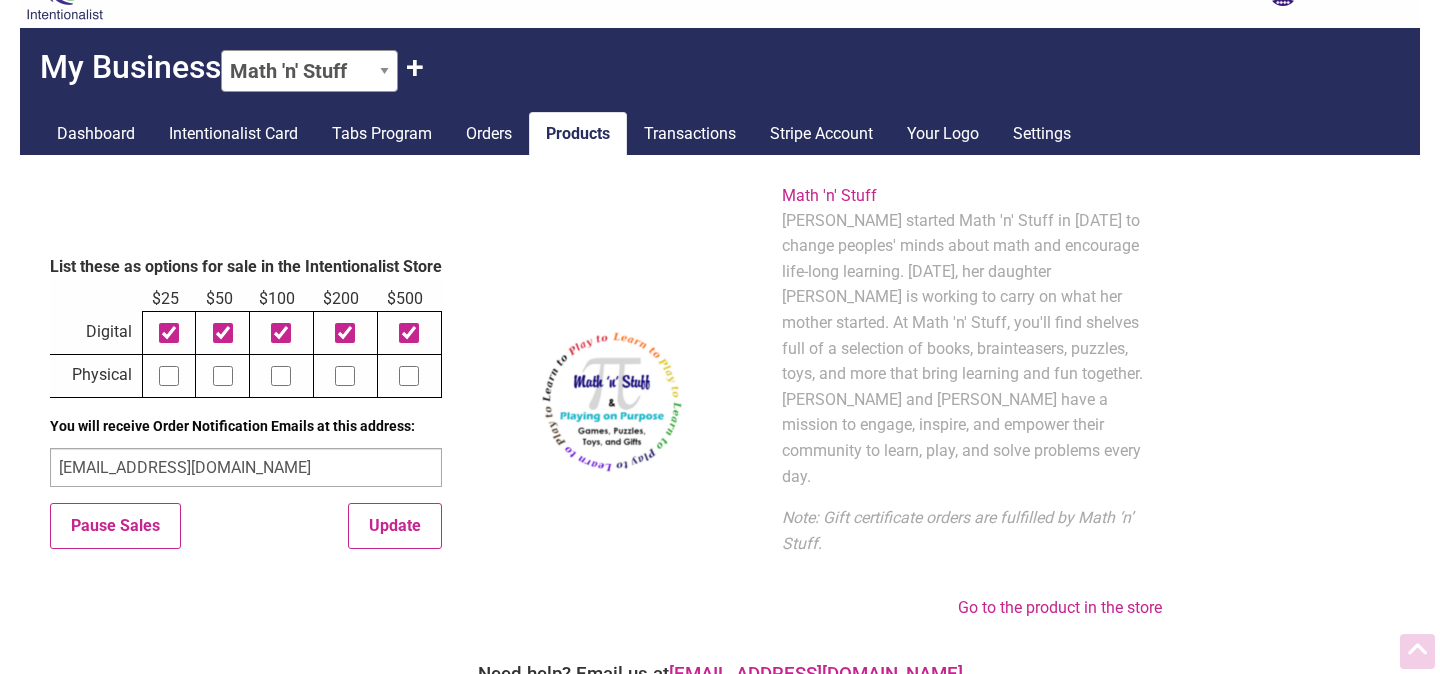 scroll, scrollTop: 0, scrollLeft: 0, axis: both 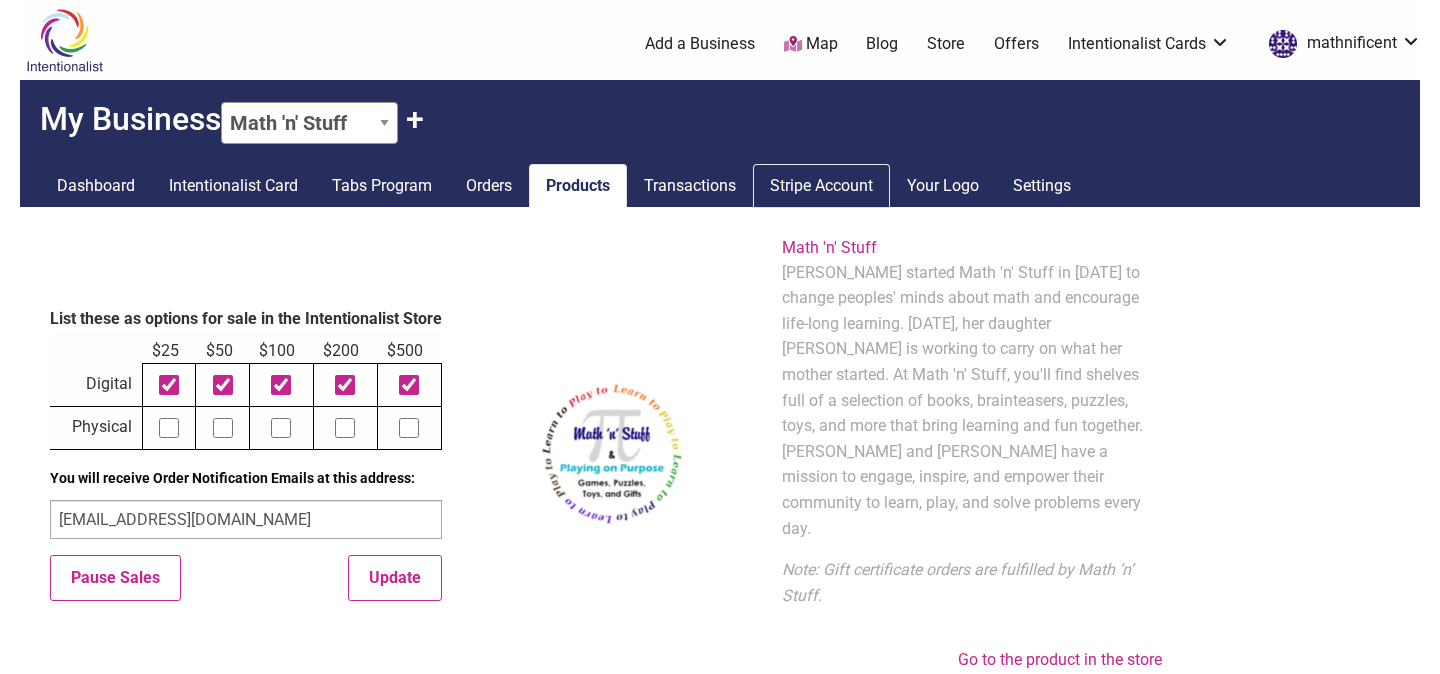 click on "Stripe Account" at bounding box center (821, 186) 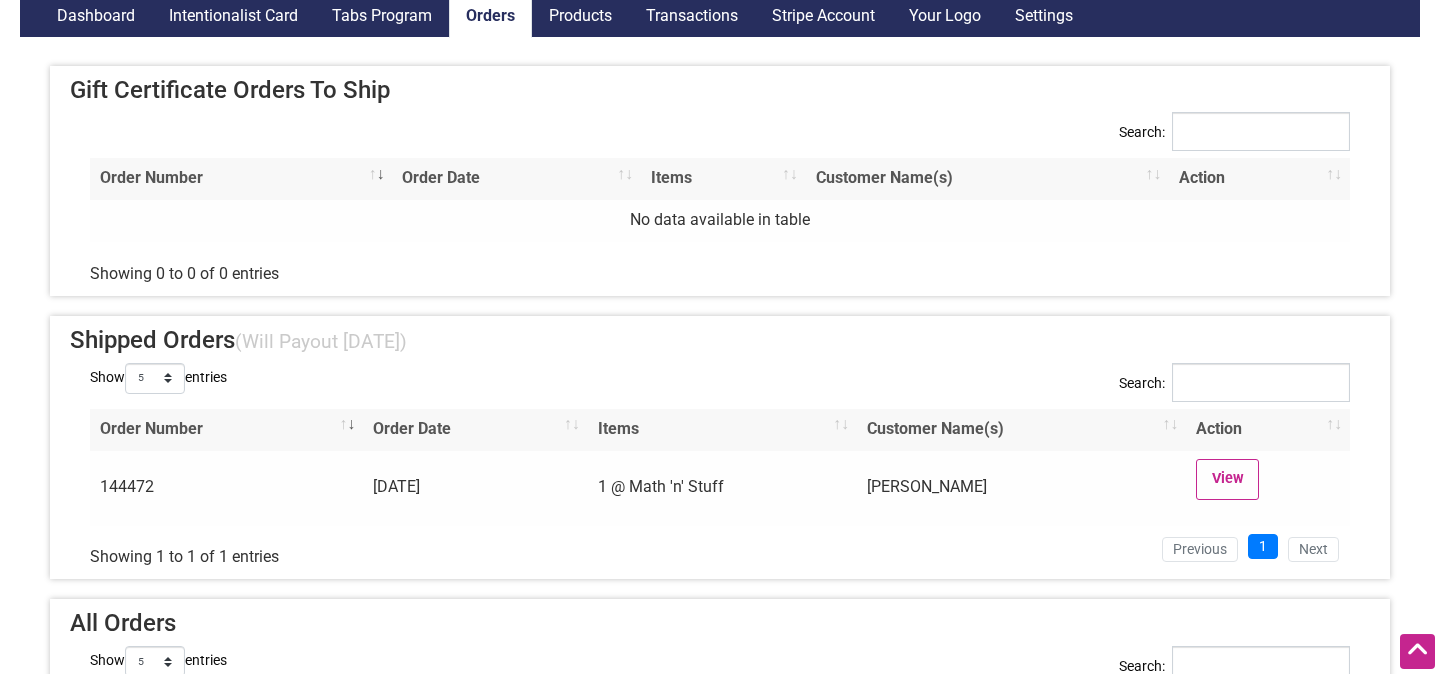 scroll, scrollTop: 0, scrollLeft: 0, axis: both 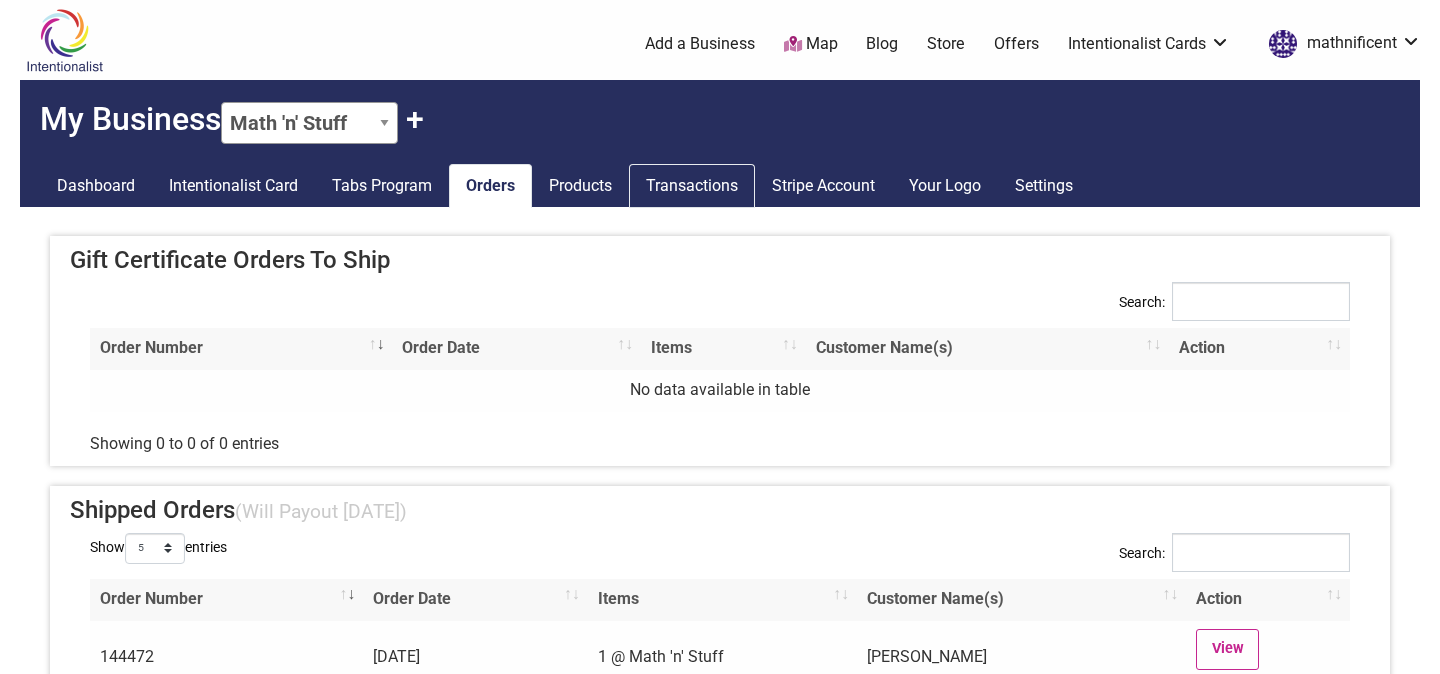 click on "Transactions" at bounding box center [692, 186] 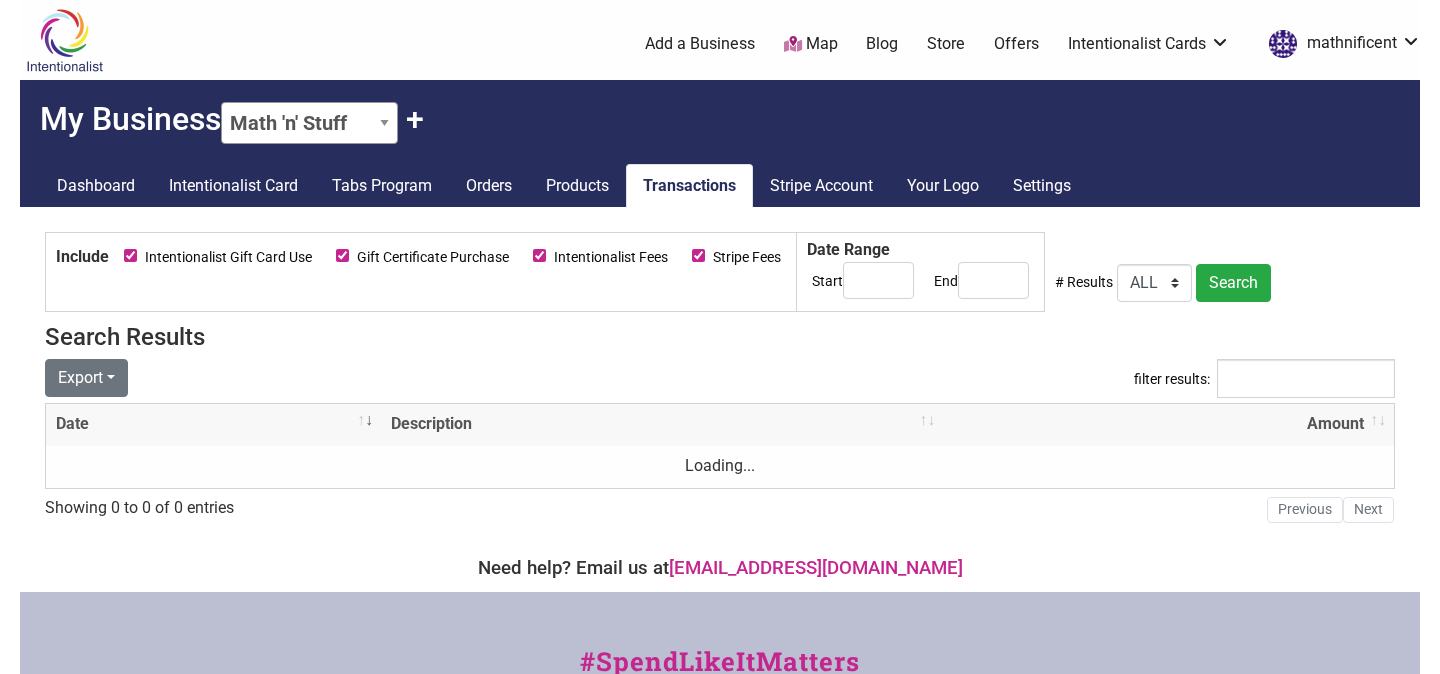 scroll, scrollTop: 0, scrollLeft: 0, axis: both 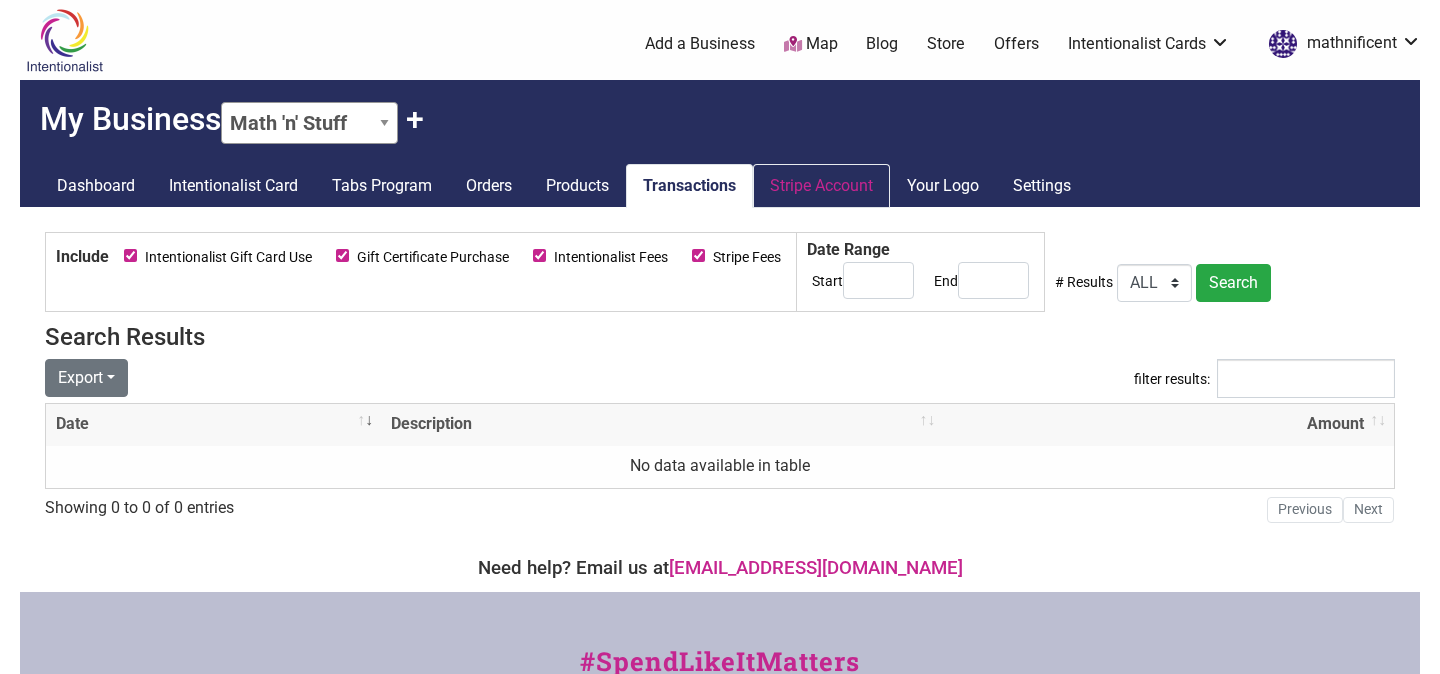 click on "Stripe Account" at bounding box center [821, 186] 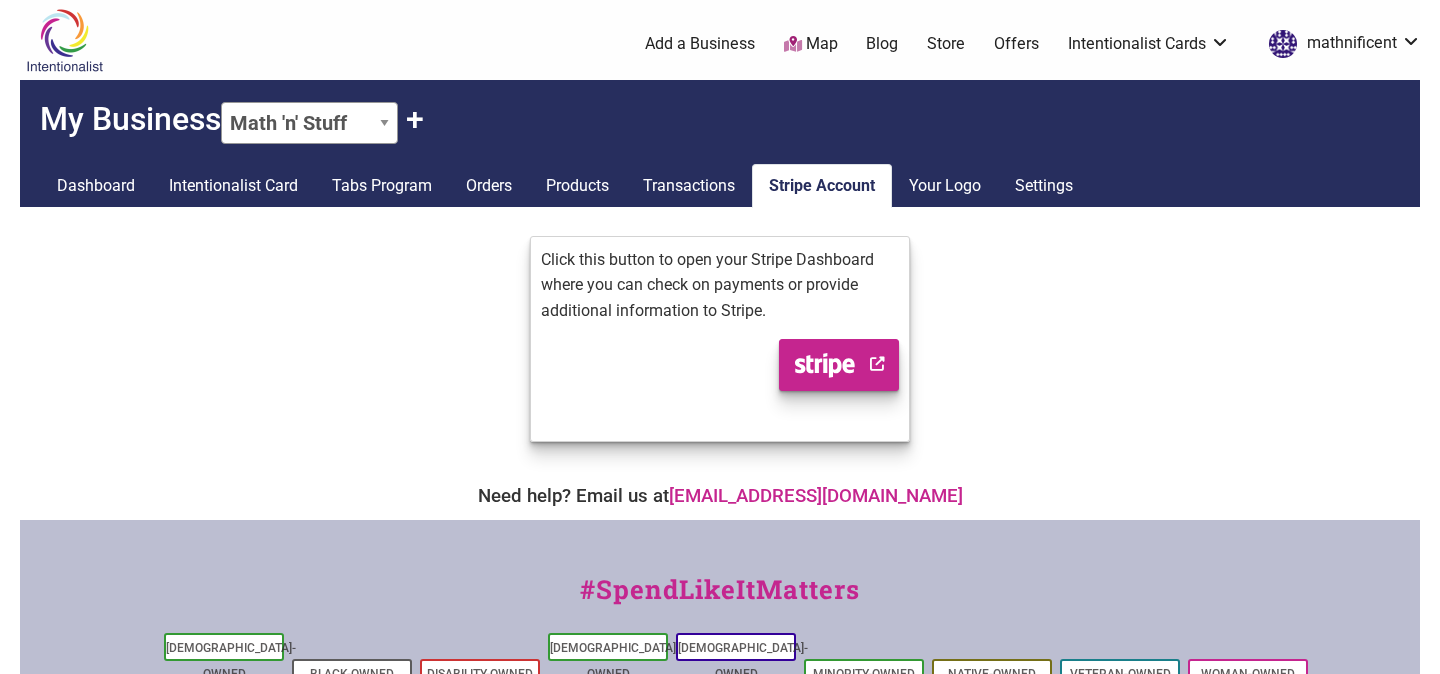 scroll, scrollTop: 0, scrollLeft: 0, axis: both 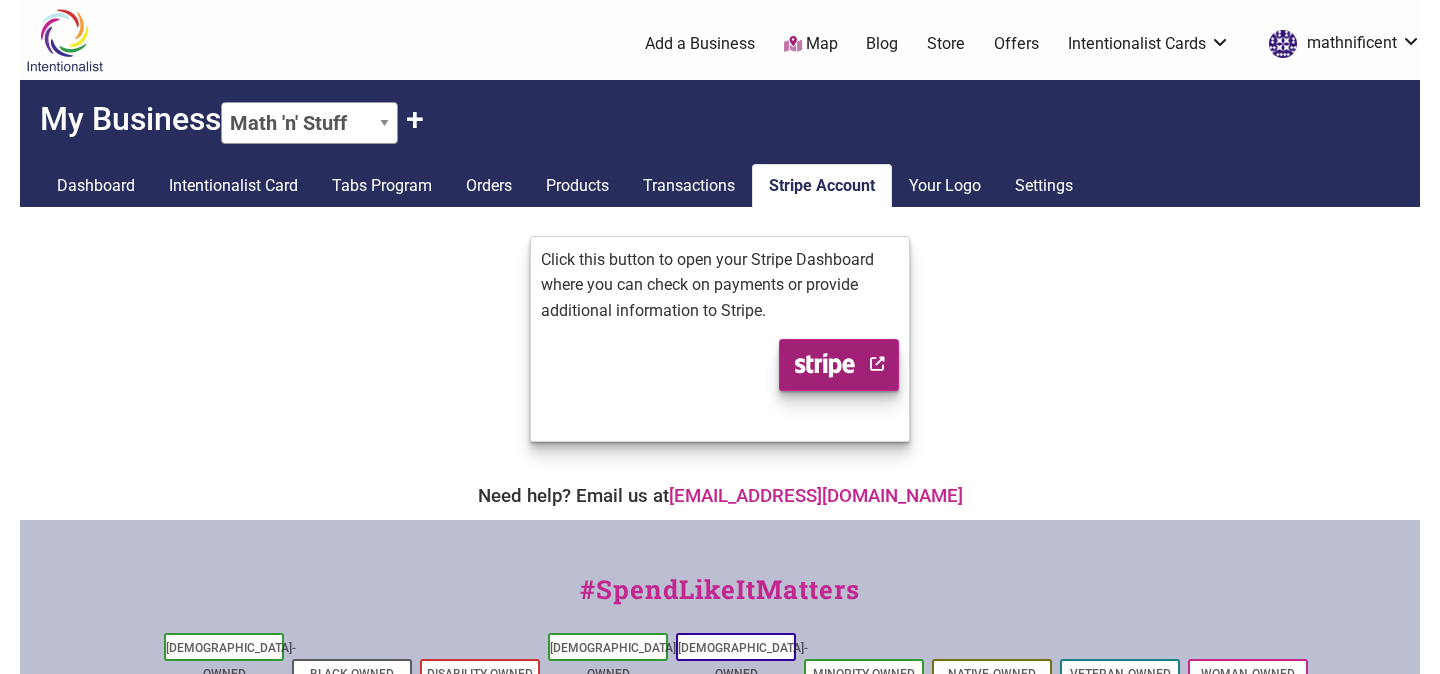 click on "Stripe logo" 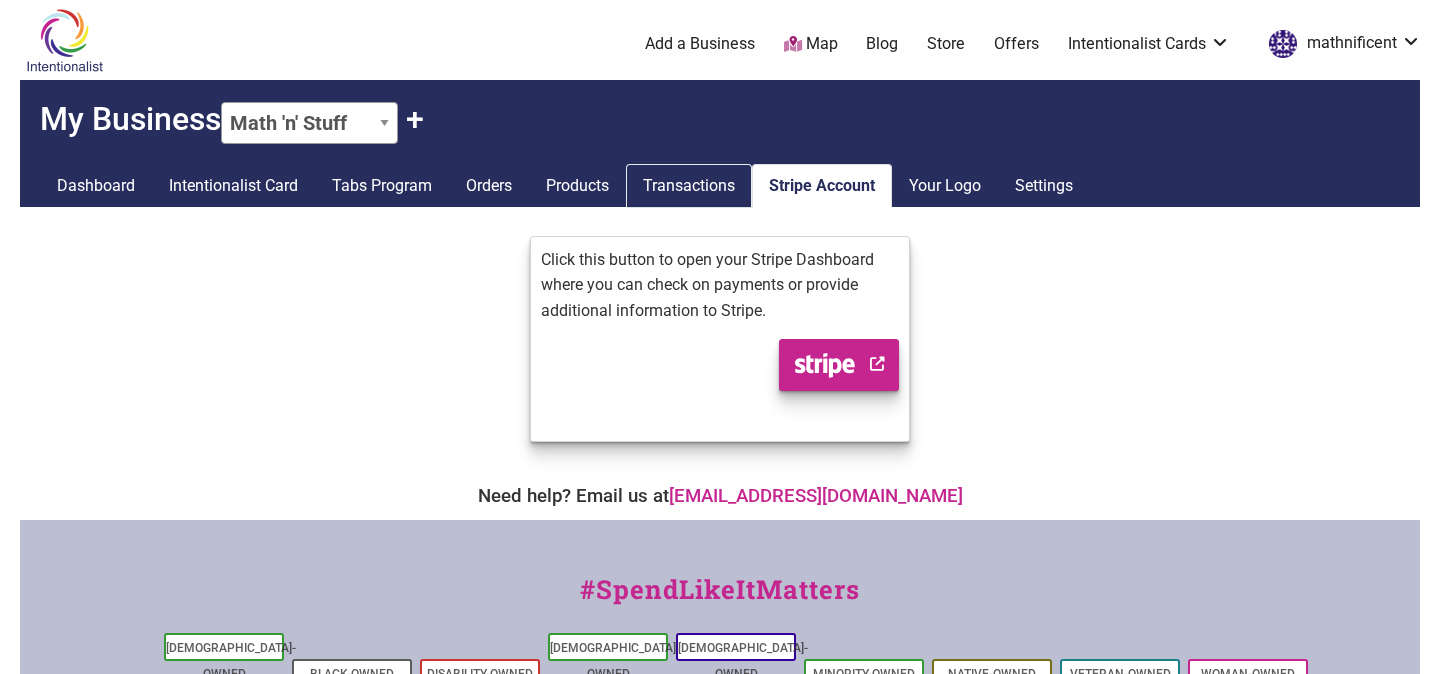 click on "Transactions" at bounding box center (689, 186) 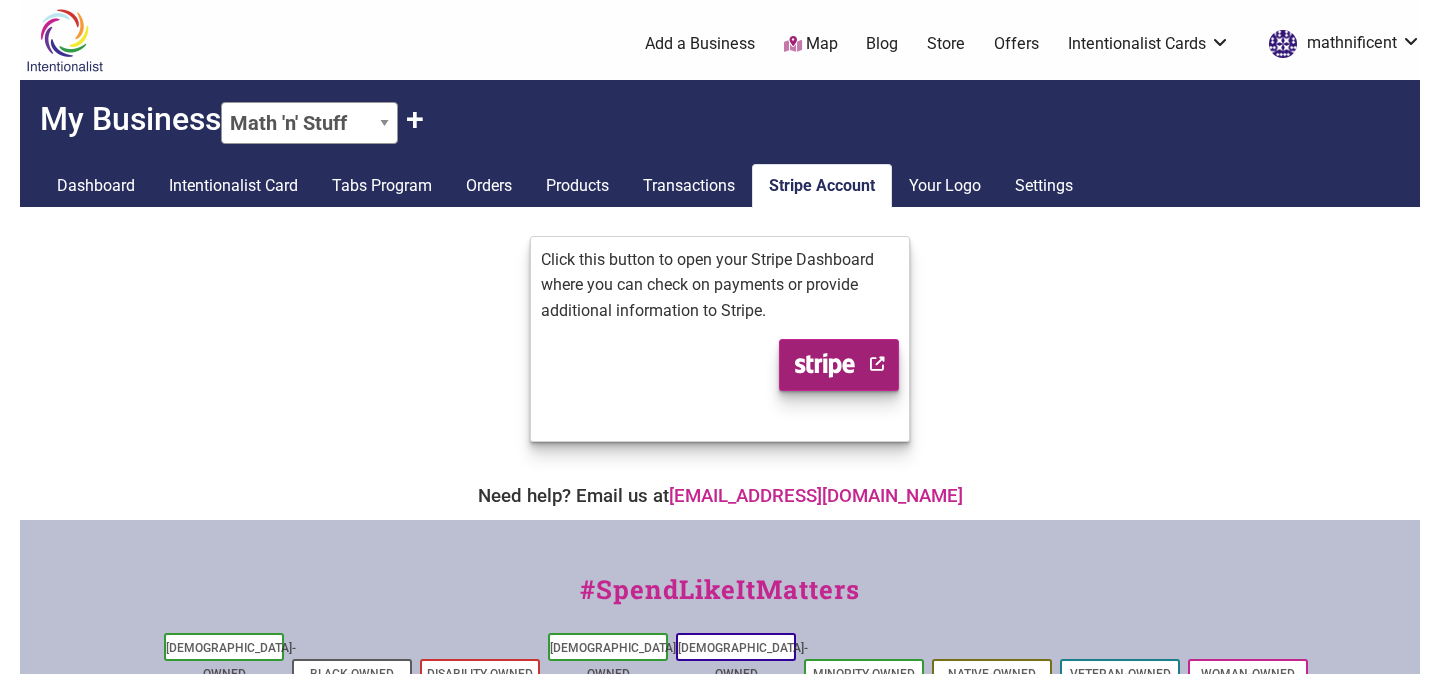 scroll, scrollTop: 0, scrollLeft: 0, axis: both 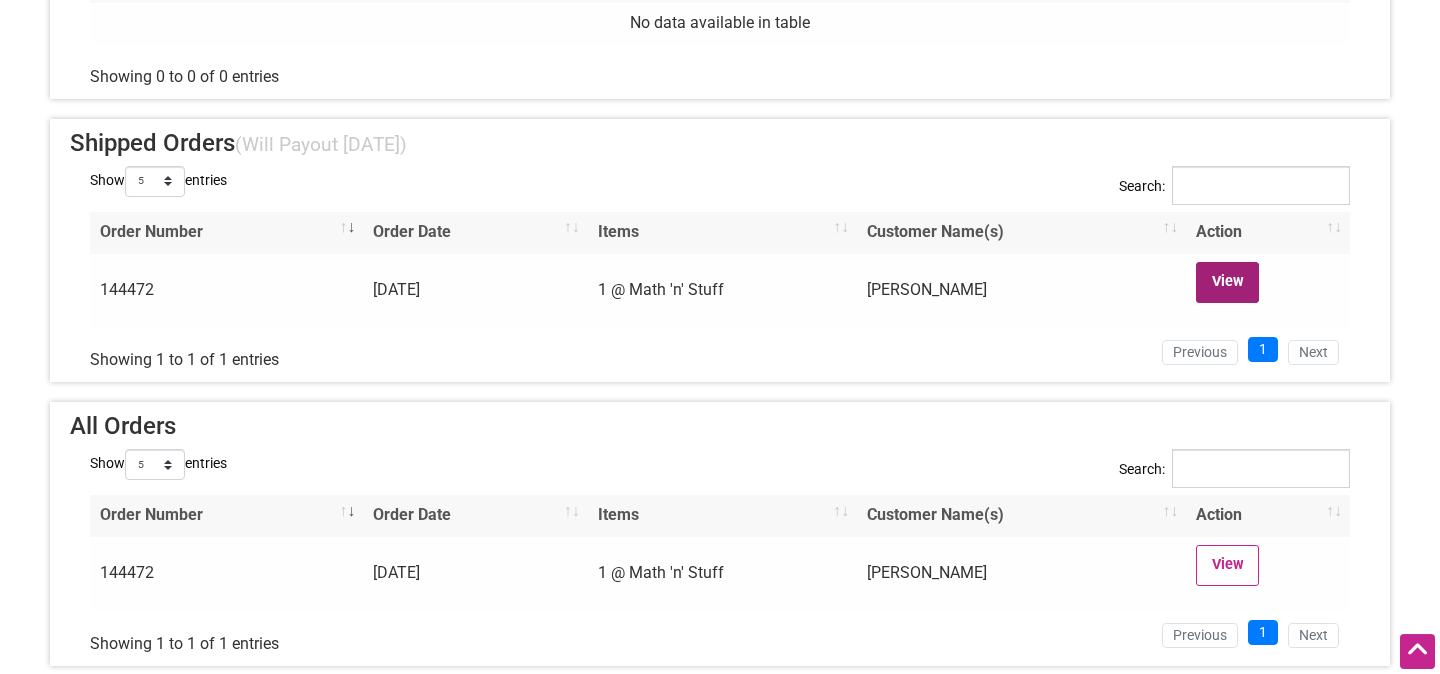 click on "View" at bounding box center [1227, 282] 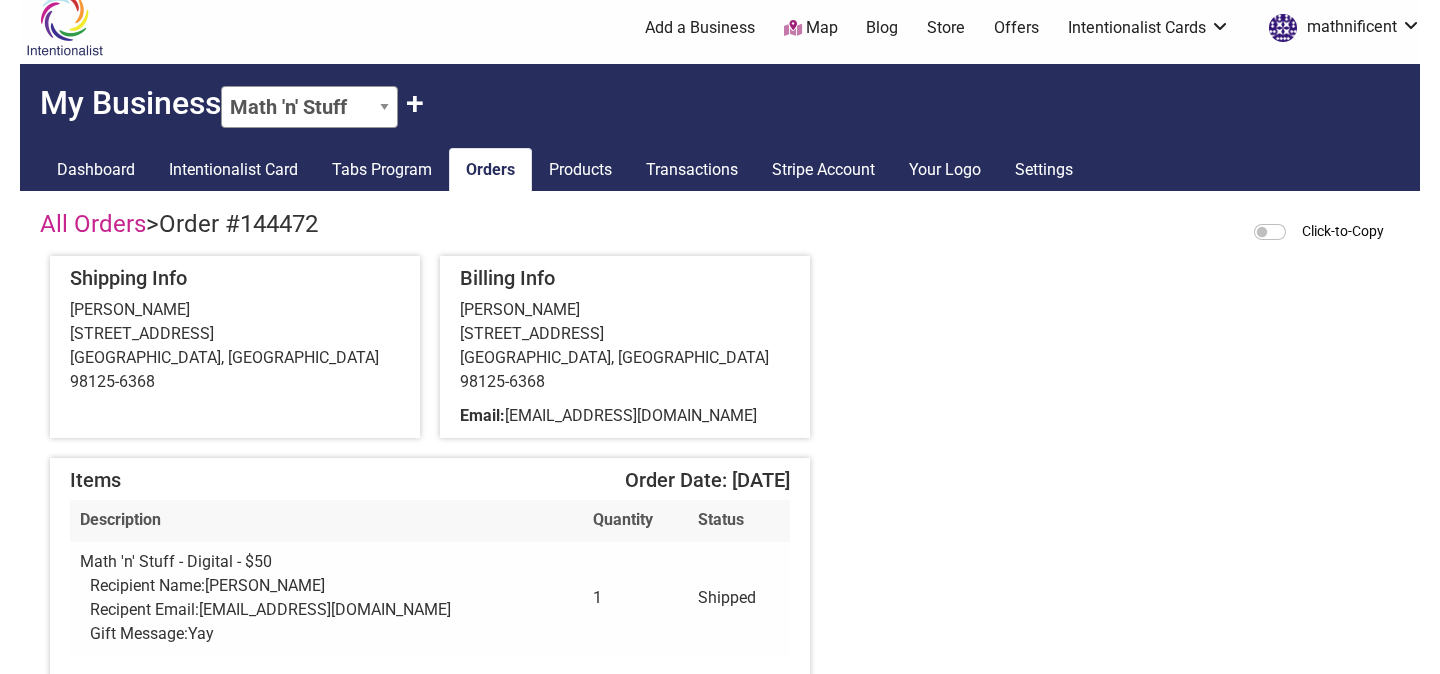 scroll, scrollTop: 15, scrollLeft: 0, axis: vertical 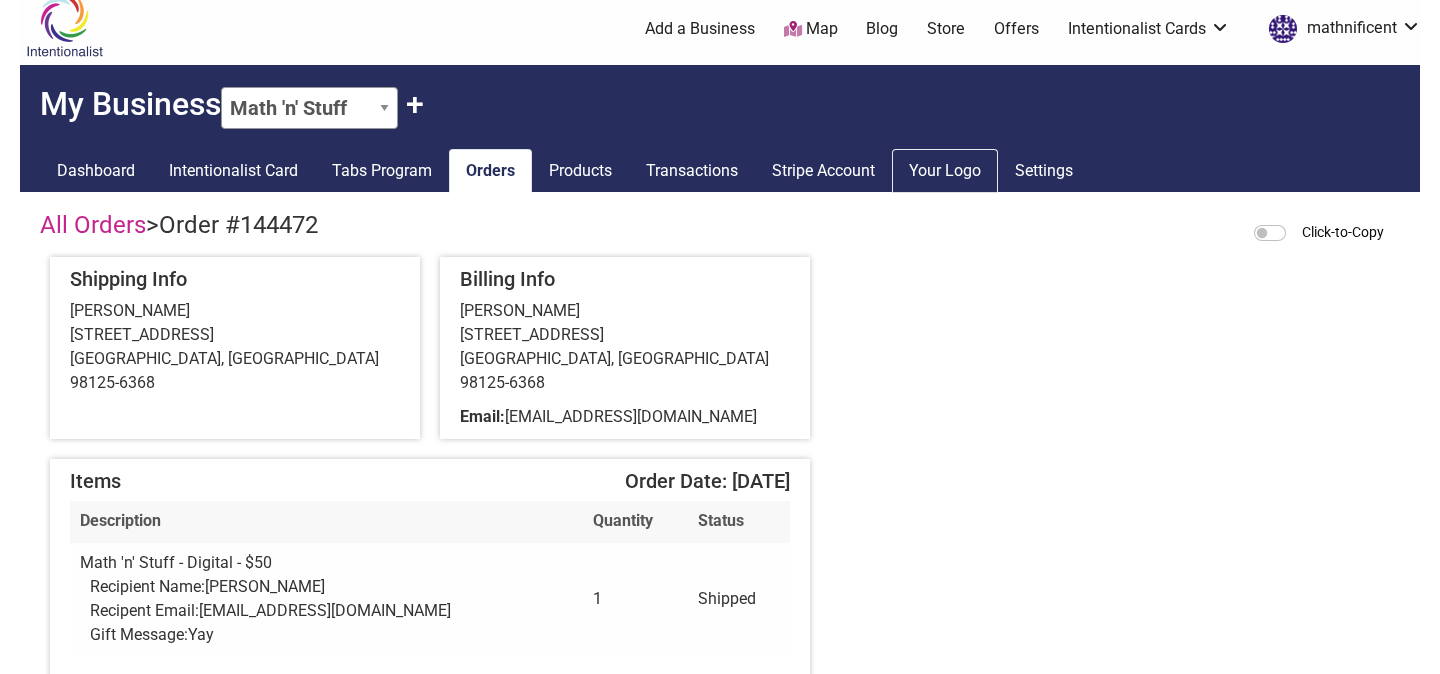 click on "Your Logo" at bounding box center (945, 171) 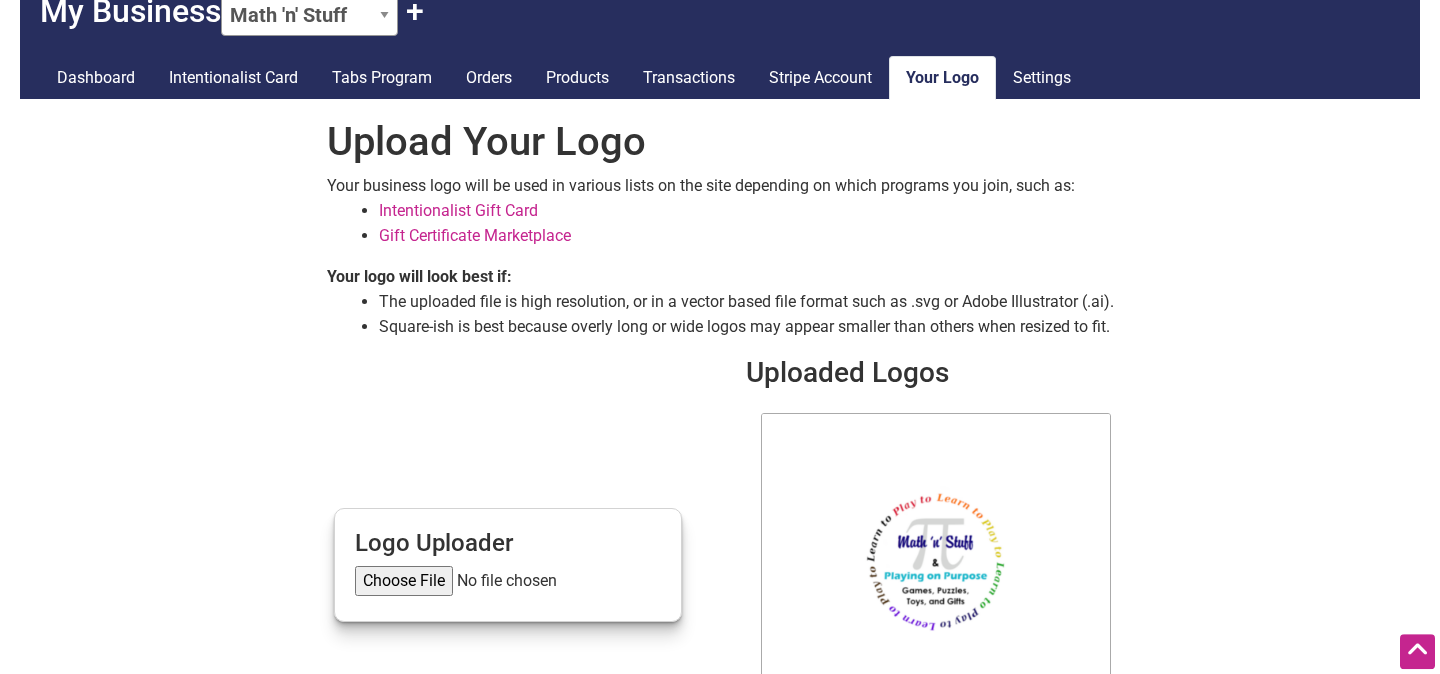scroll, scrollTop: 0, scrollLeft: 0, axis: both 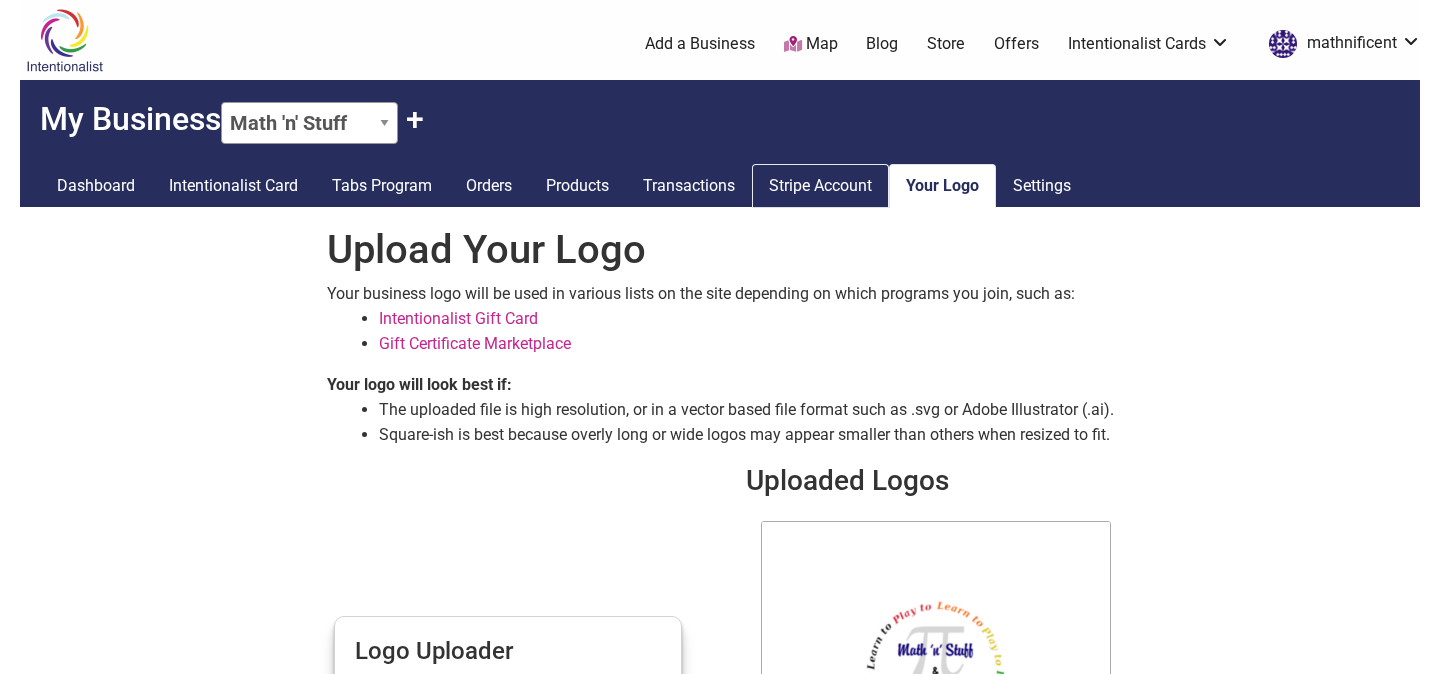 click on "Stripe Account" at bounding box center [820, 186] 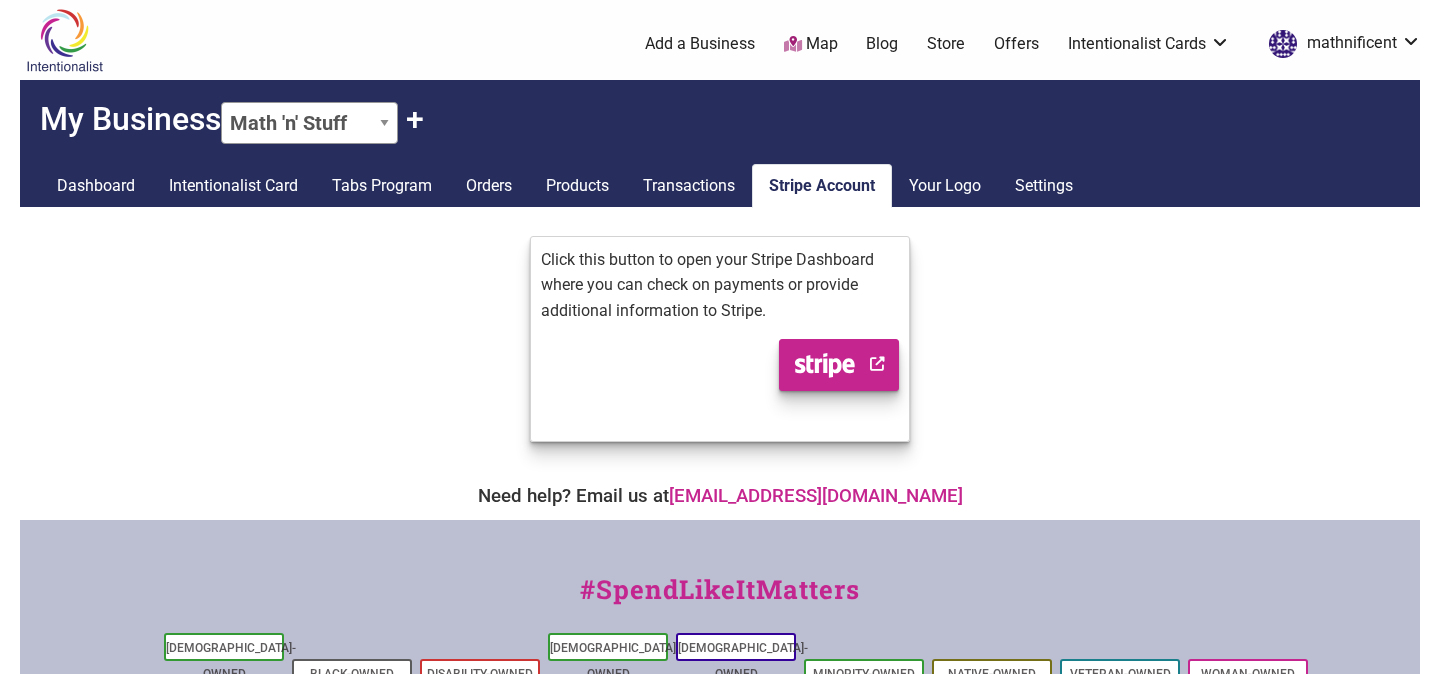 scroll, scrollTop: 0, scrollLeft: 0, axis: both 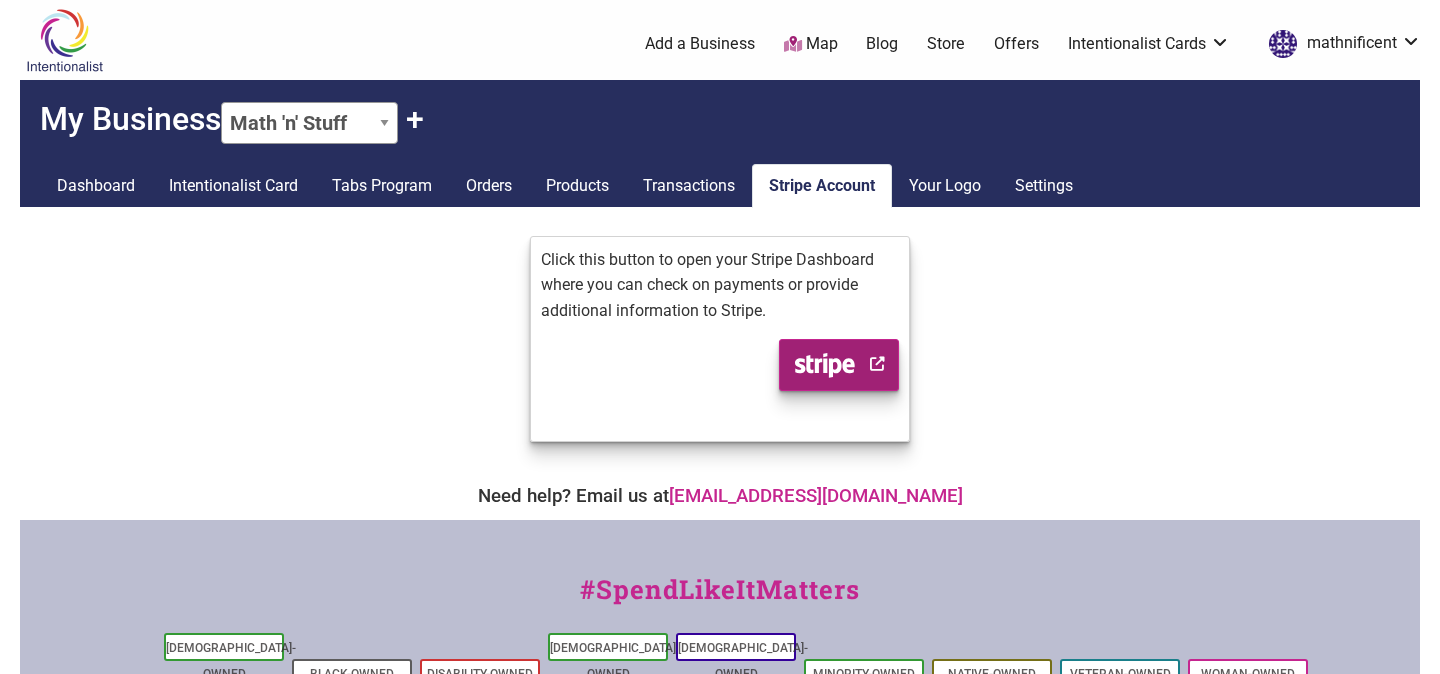click on "Stripe logo" at bounding box center [839, 364] 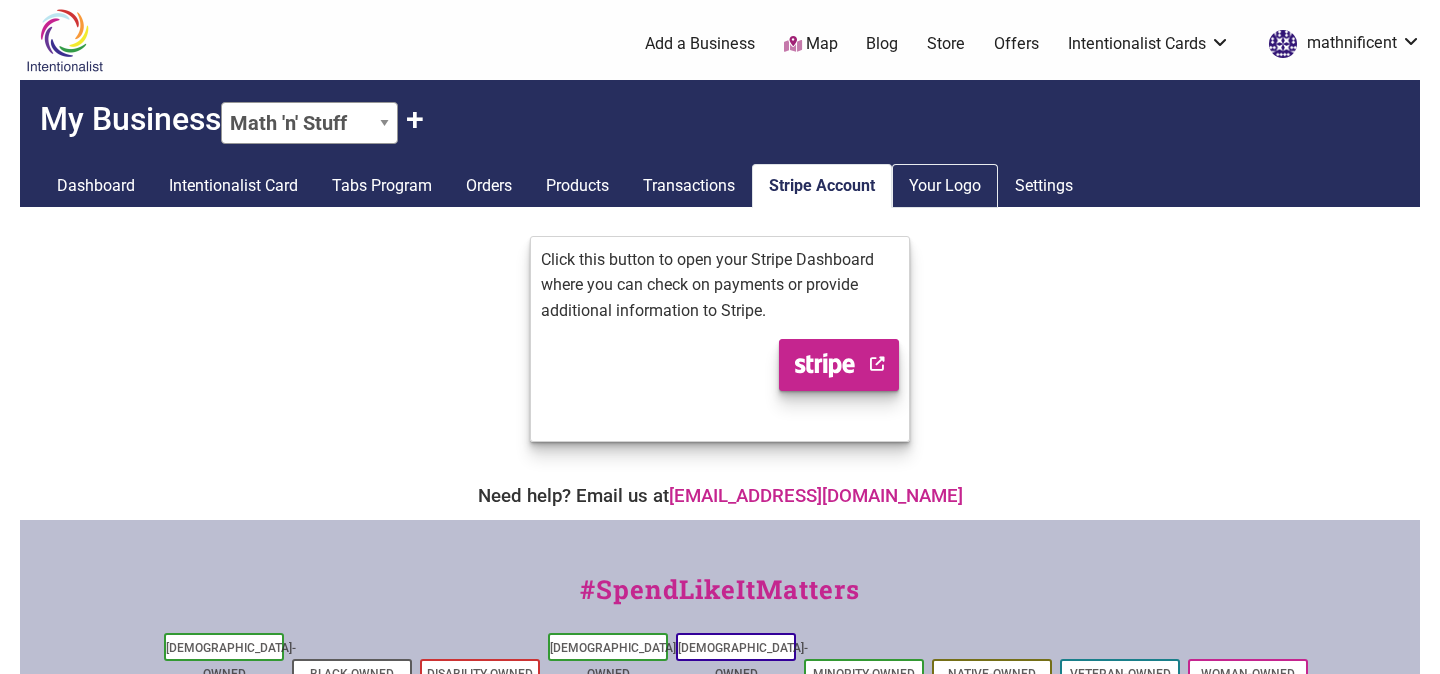 click on "Your Logo" at bounding box center [945, 186] 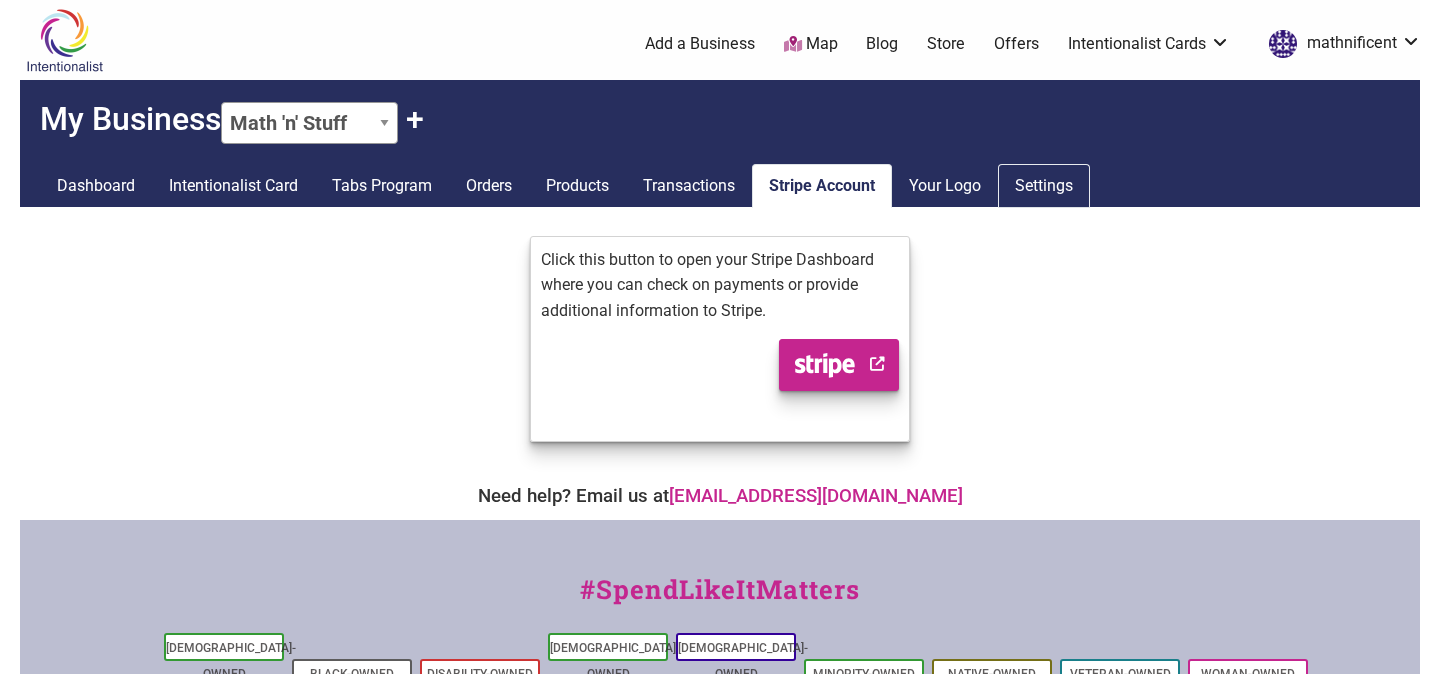 click on "Settings" at bounding box center (1044, 186) 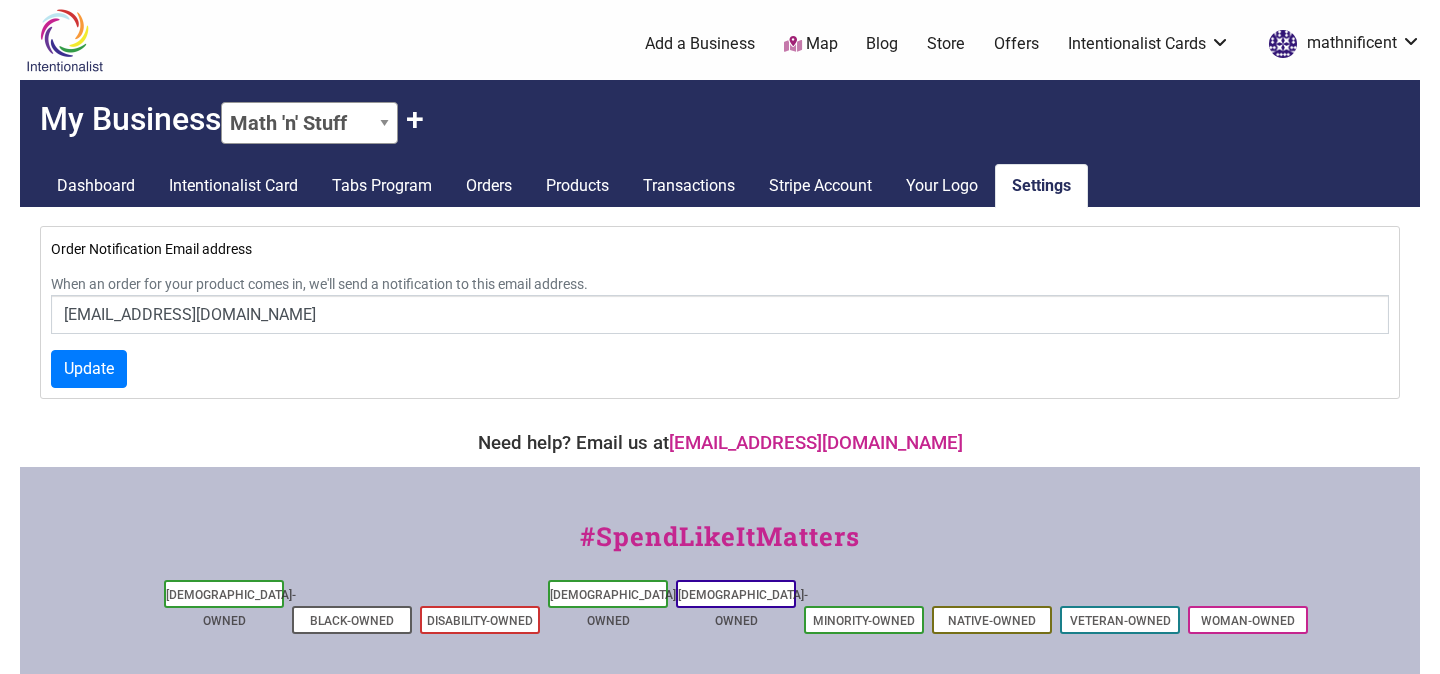 scroll, scrollTop: 0, scrollLeft: 0, axis: both 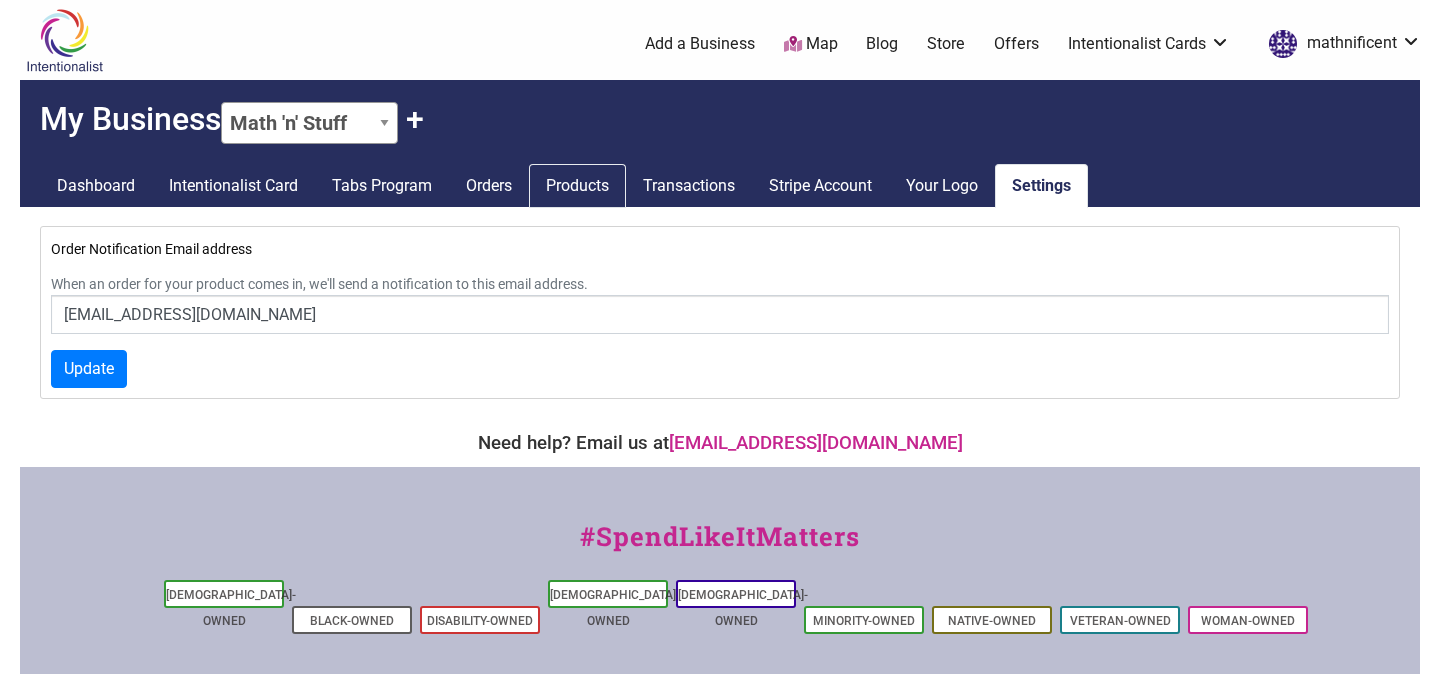click on "Products" at bounding box center [577, 186] 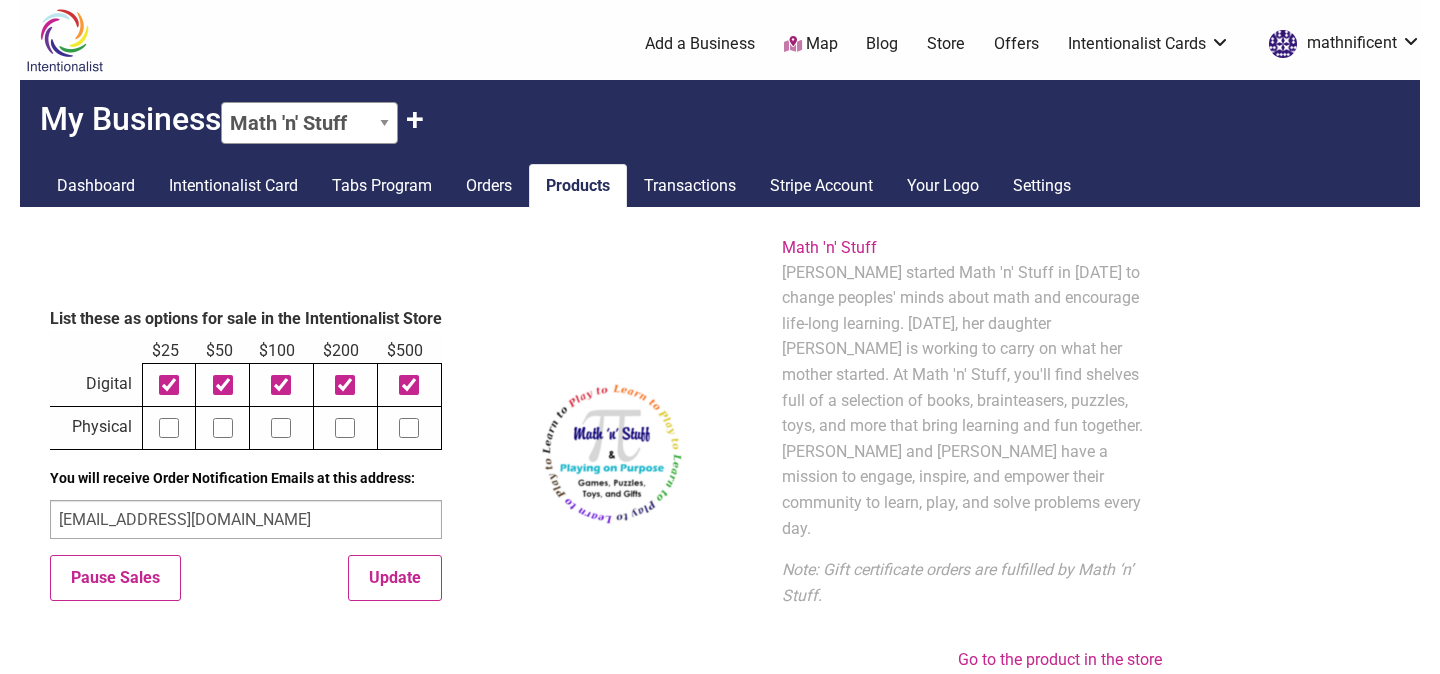scroll, scrollTop: 0, scrollLeft: 0, axis: both 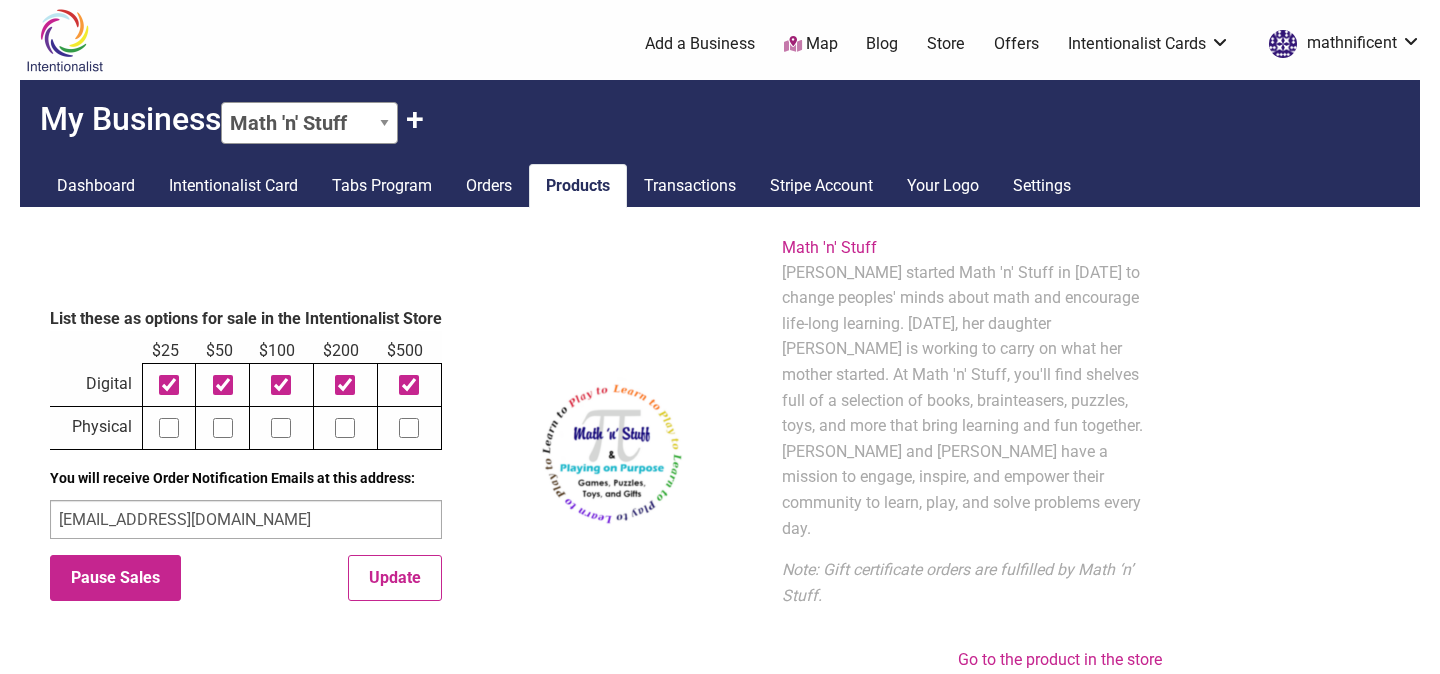click on "Pause Sales" at bounding box center [115, 578] 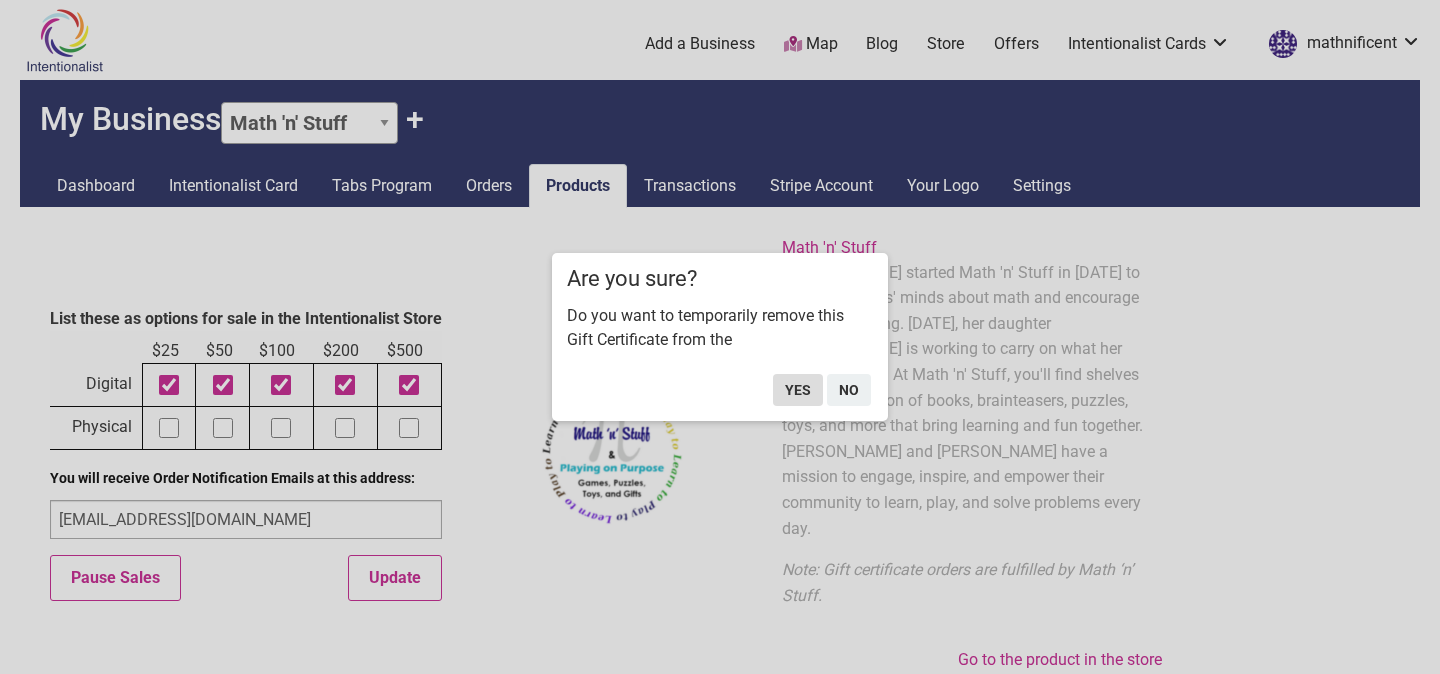 click on "yes" at bounding box center (798, 390) 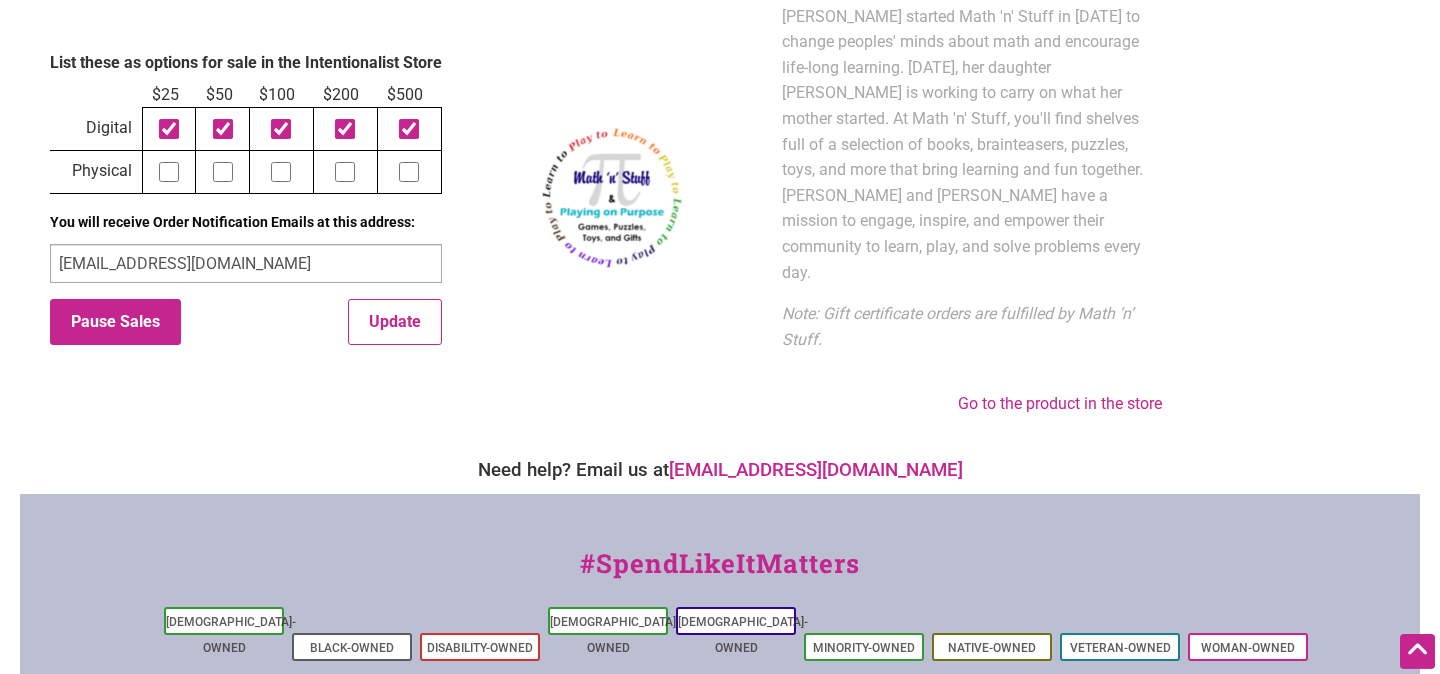 scroll, scrollTop: 229, scrollLeft: 0, axis: vertical 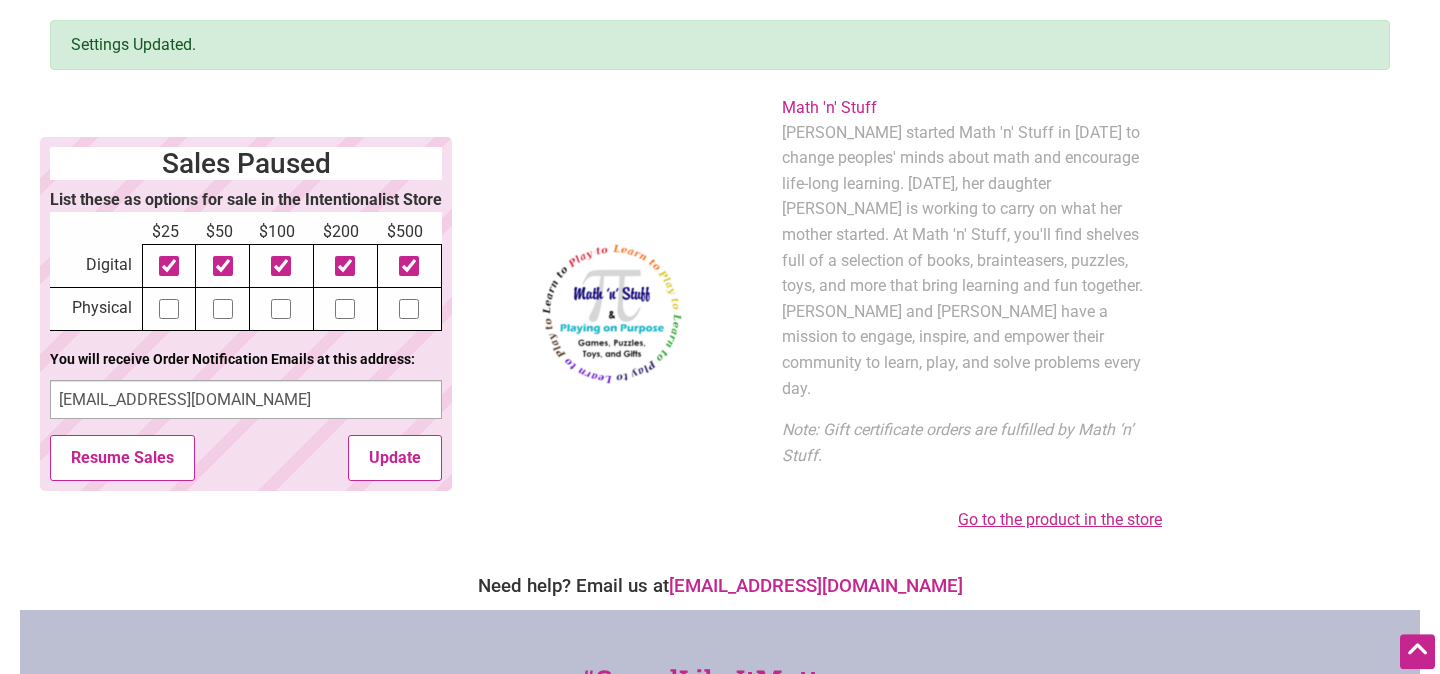 click on "Go to the product in the store" at bounding box center (1060, 520) 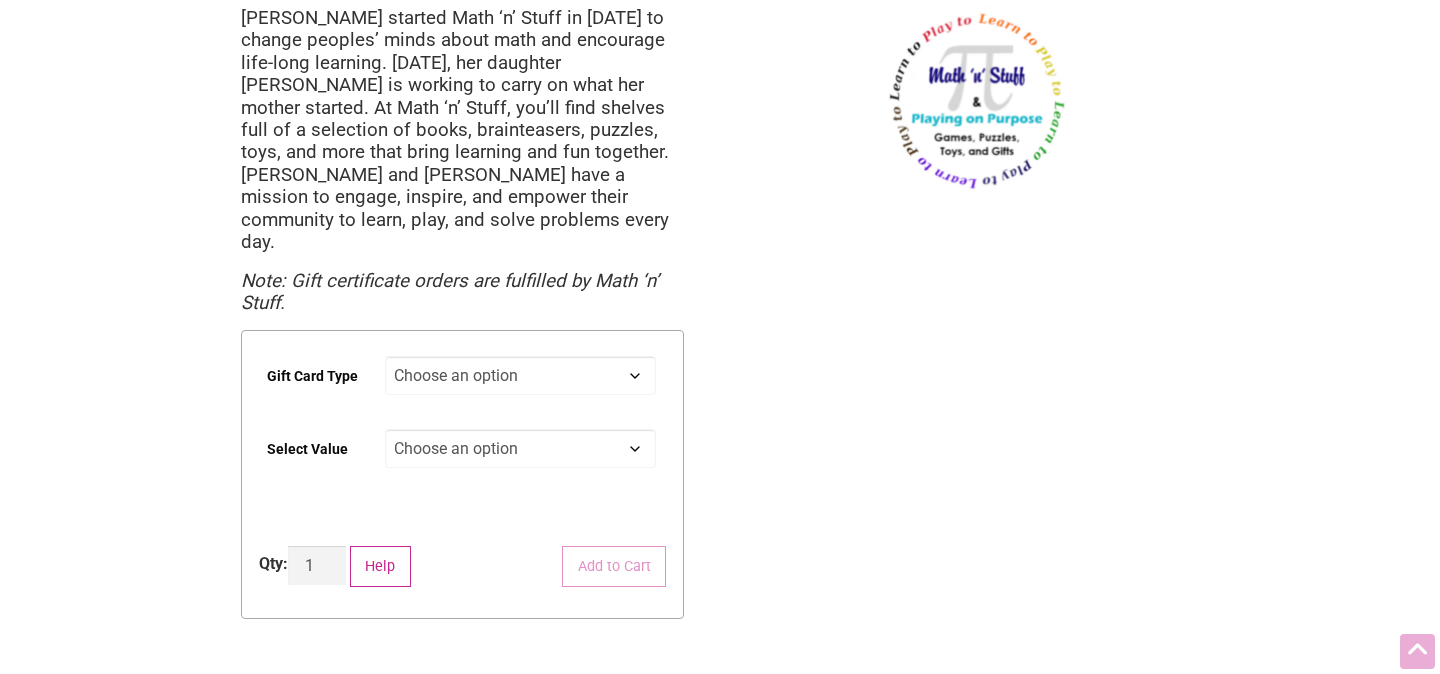 scroll, scrollTop: 186, scrollLeft: 0, axis: vertical 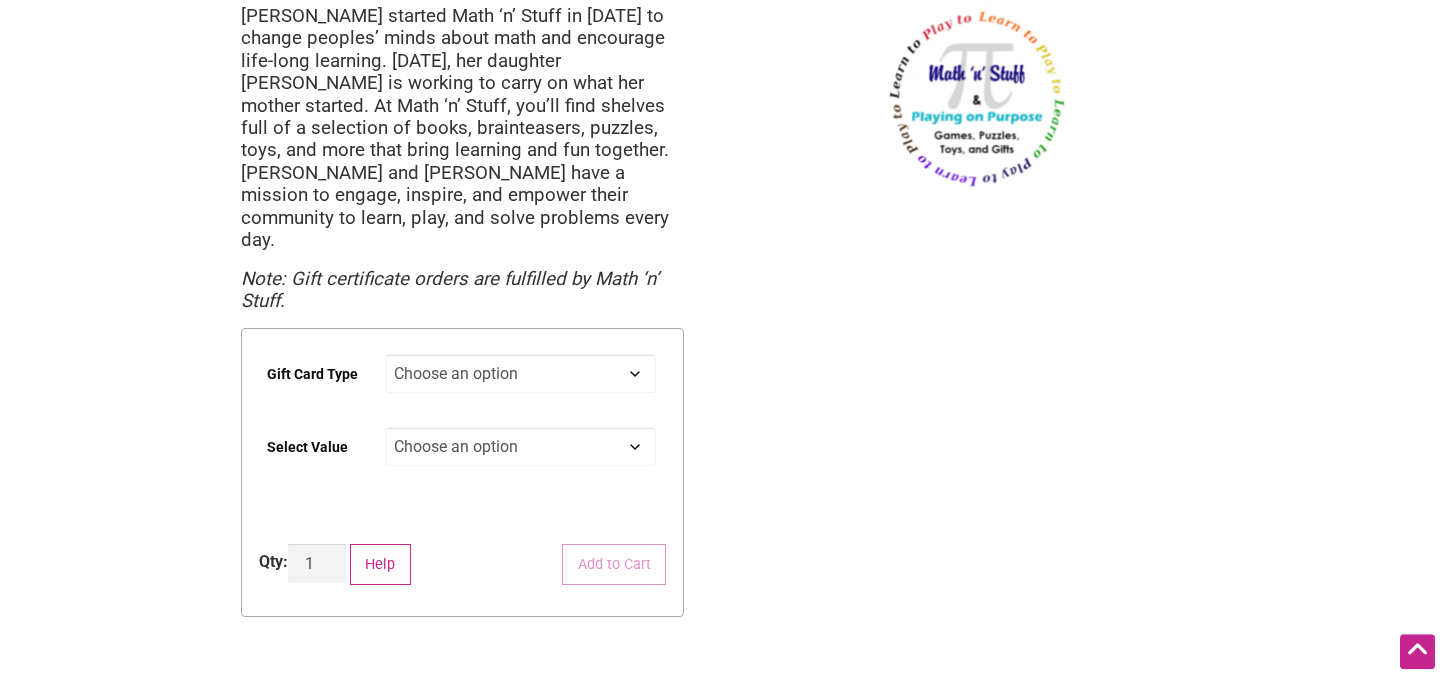 click on "Choose an option Digital" 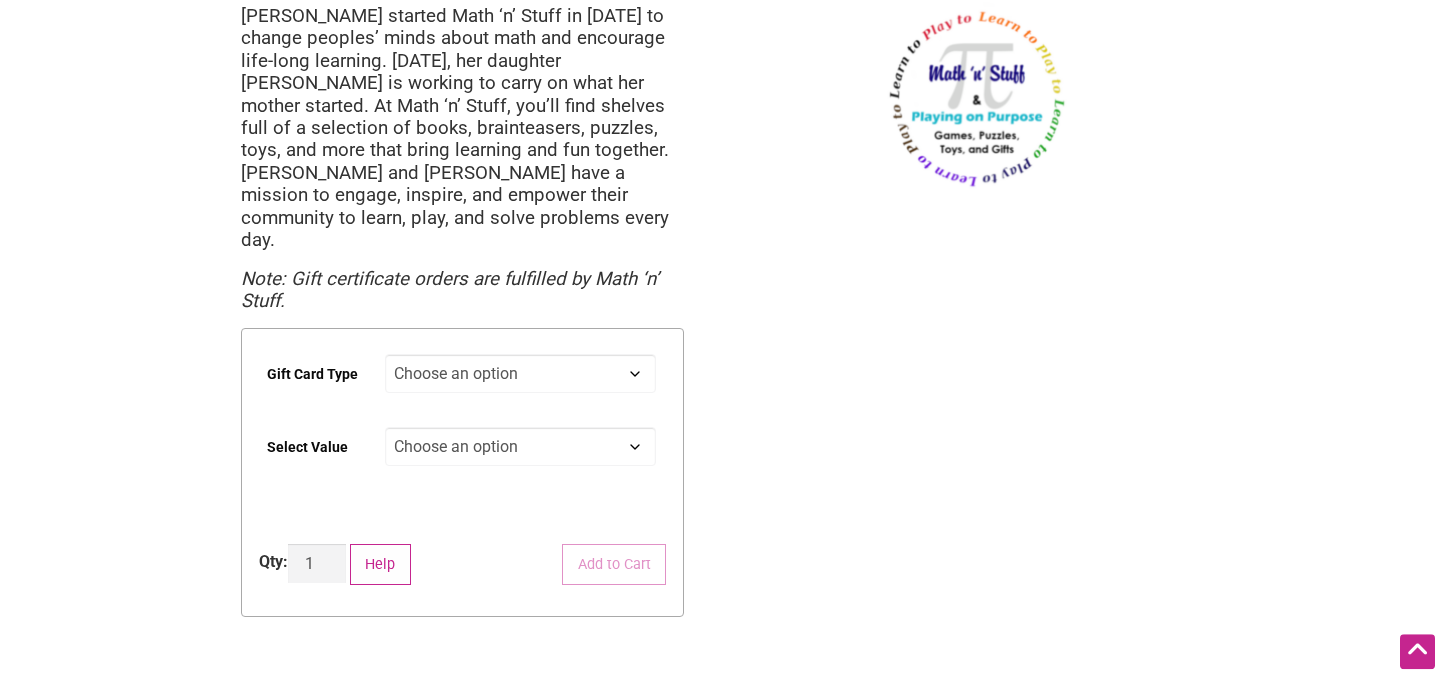 click on "Choose an option $25 $50 $100 $200 $500" 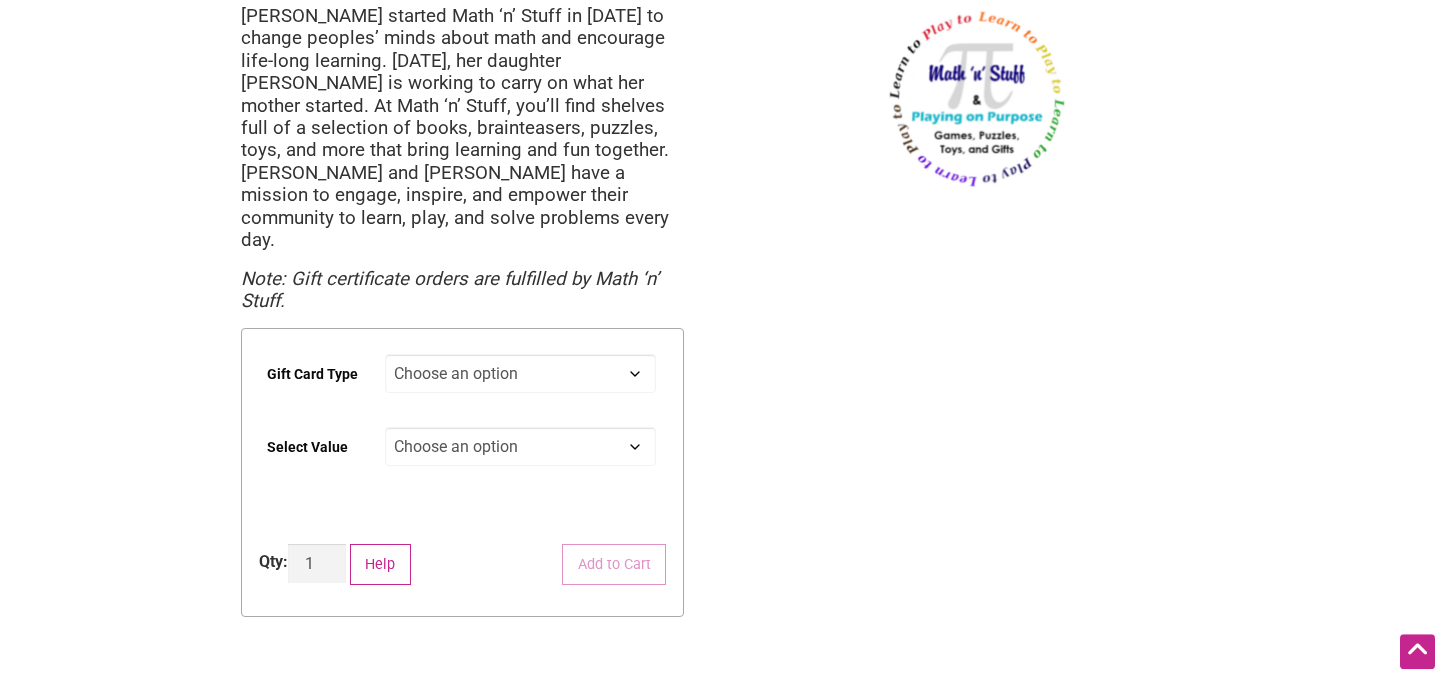 click on "Choose an option $25 $50 $100 $200 $500" 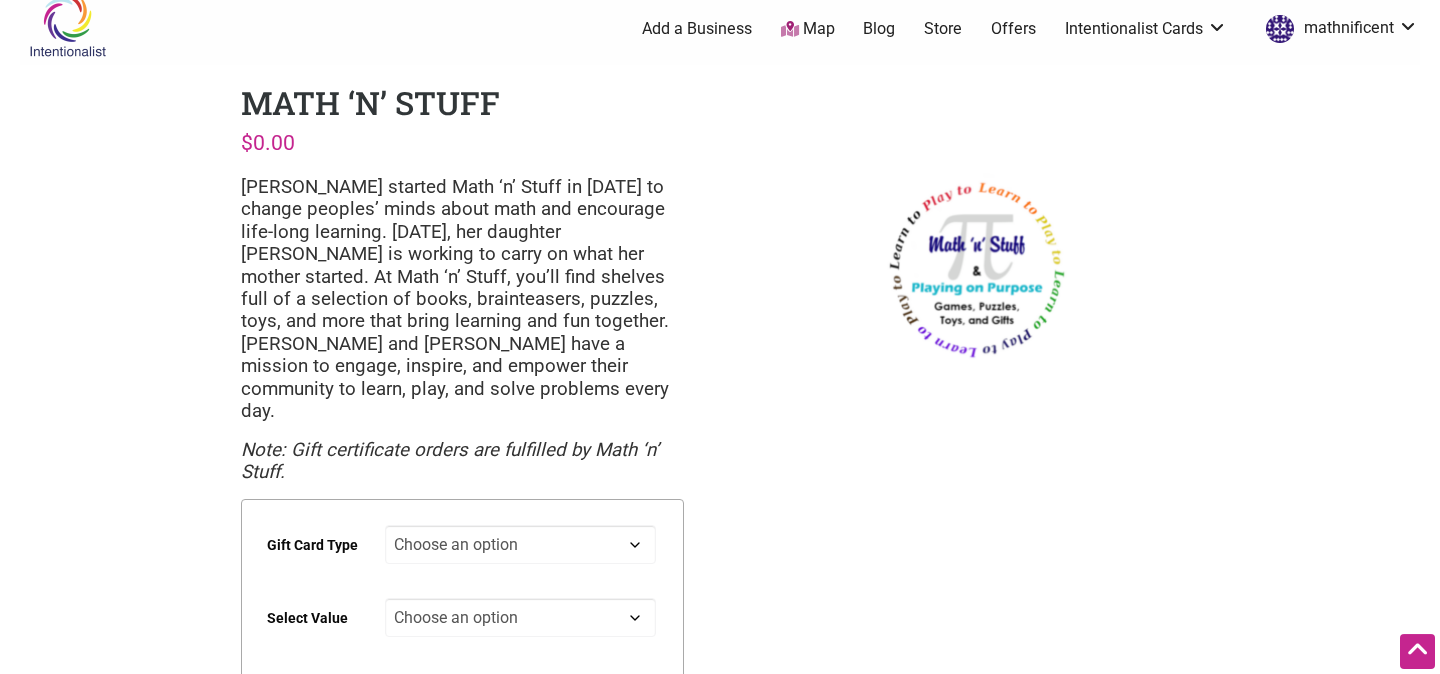 scroll, scrollTop: 0, scrollLeft: 0, axis: both 